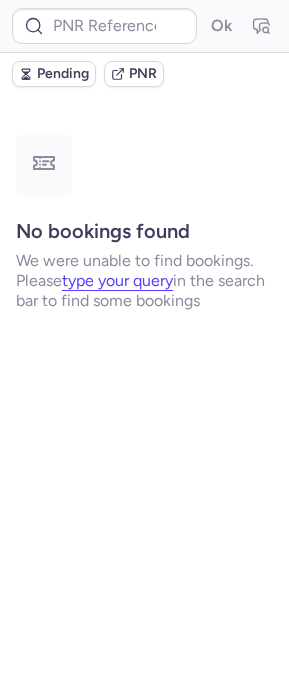 scroll, scrollTop: 0, scrollLeft: 0, axis: both 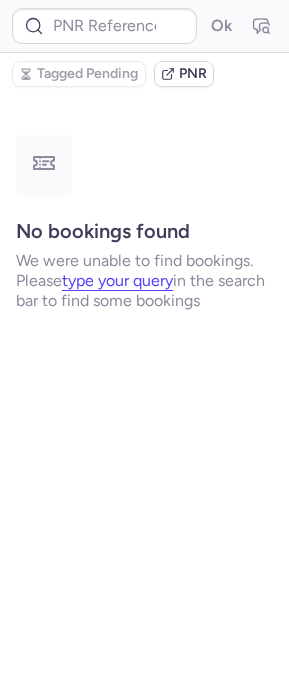 type on "E241679" 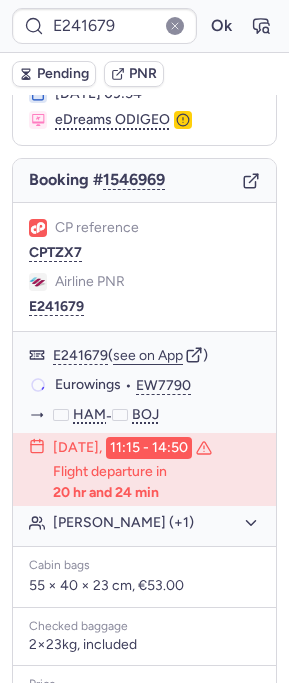 scroll, scrollTop: 154, scrollLeft: 0, axis: vertical 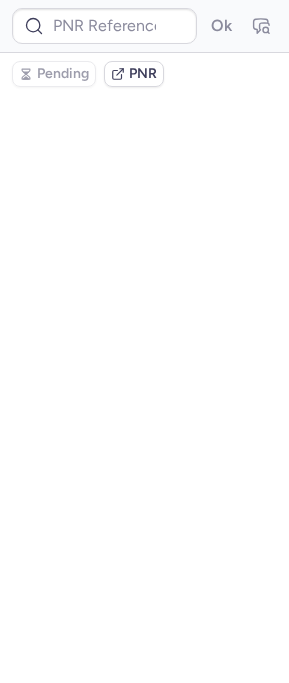 type on "CP9NUH" 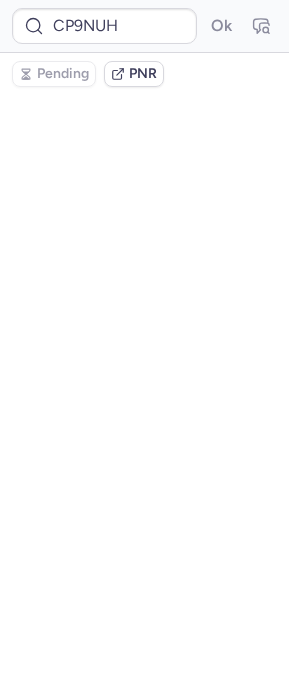 scroll, scrollTop: 0, scrollLeft: 0, axis: both 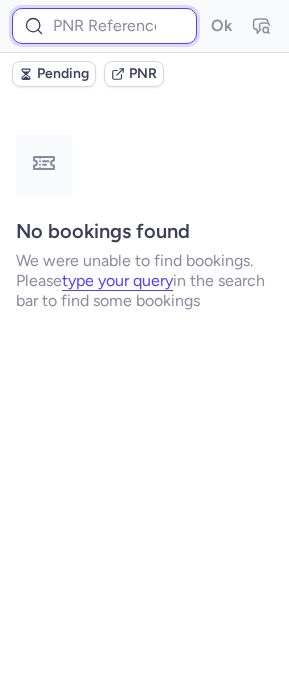 click at bounding box center (104, 26) 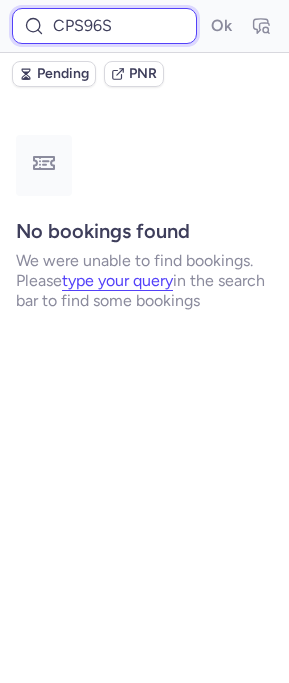 paste on "CPS96S" 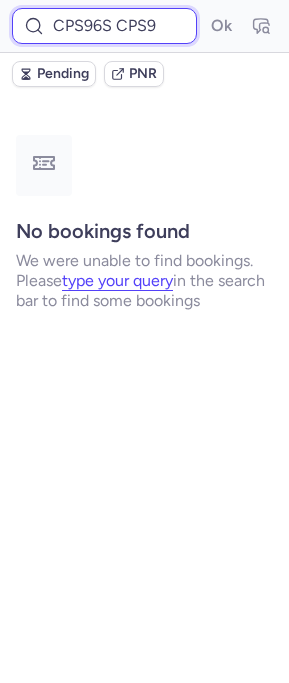 scroll, scrollTop: 0, scrollLeft: 17, axis: horizontal 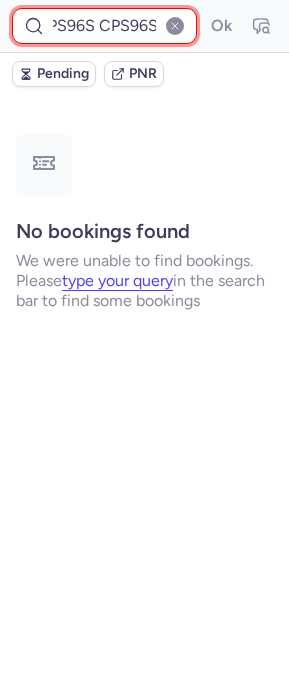 paste 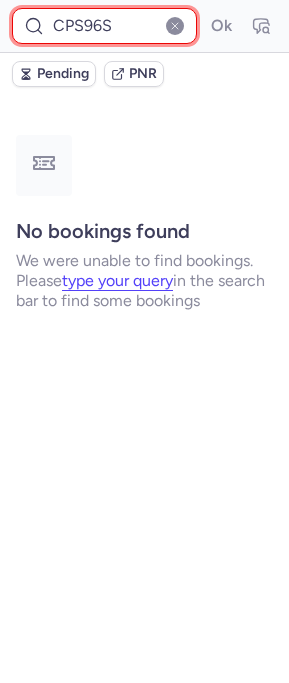 scroll, scrollTop: 0, scrollLeft: 0, axis: both 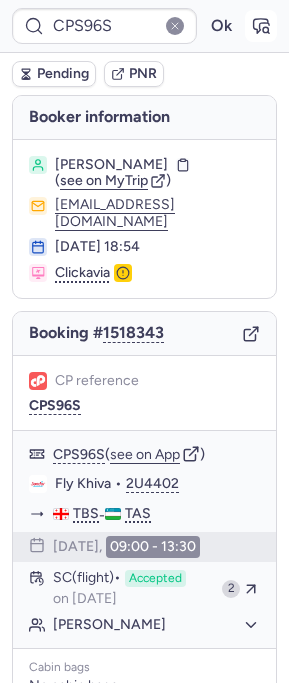 click 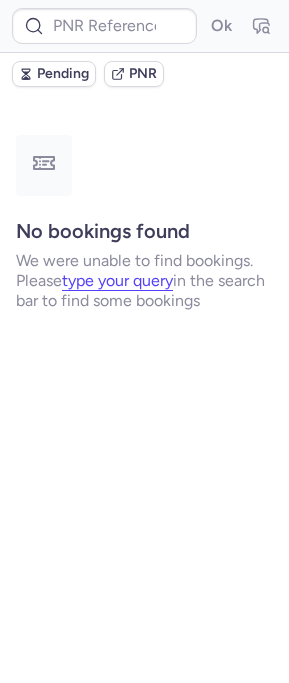 type on "CPS96S" 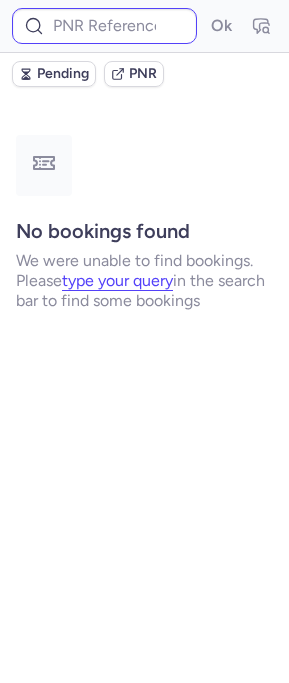 type on "CPS96S" 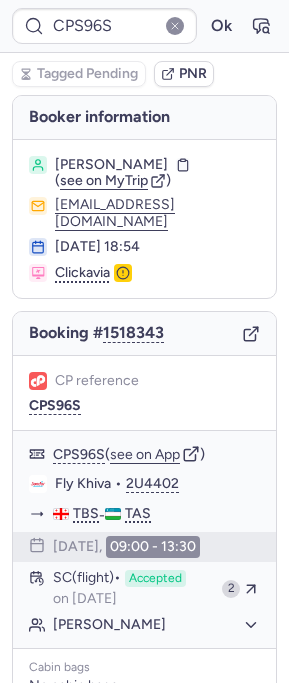 click on "CPS96S  Ok" at bounding box center (144, 26) 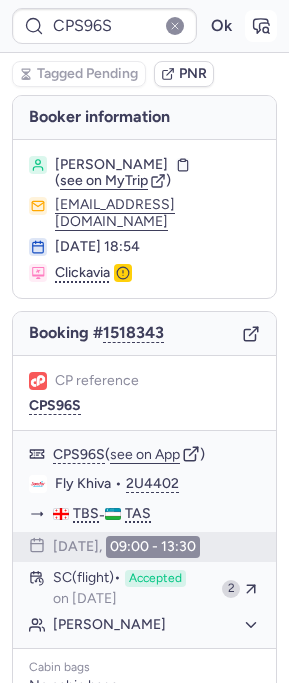 click at bounding box center (261, 26) 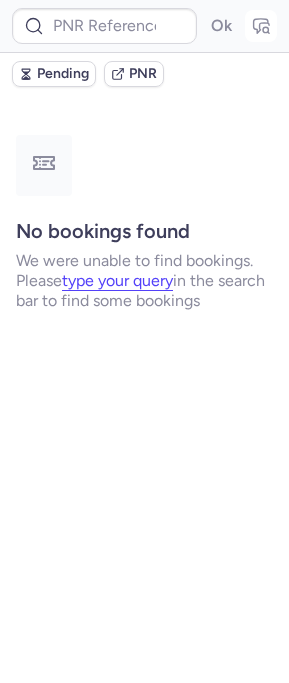 type on "CPS96S" 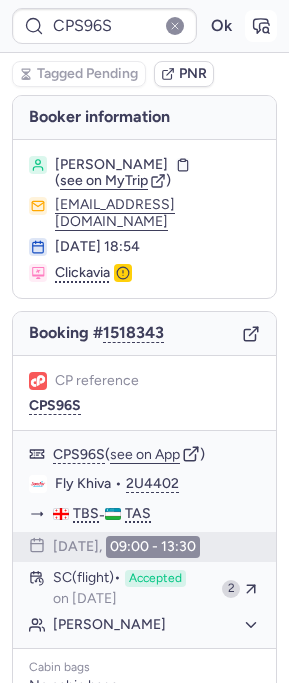 type on "E241679" 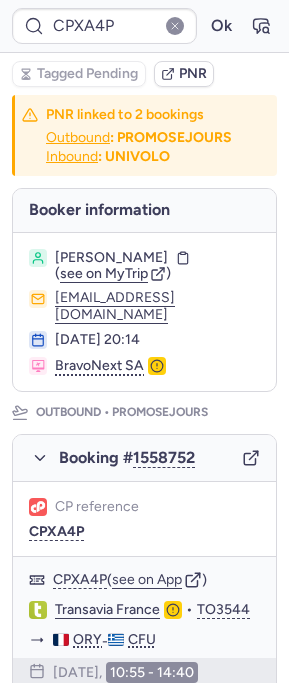 type on "CPPUCO" 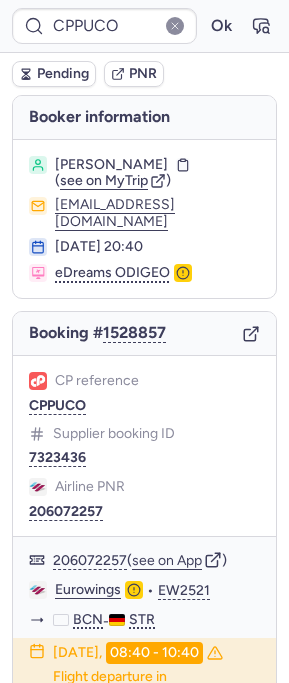 type 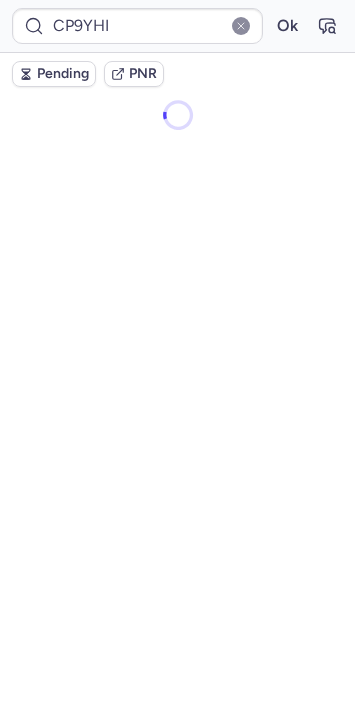 scroll, scrollTop: 0, scrollLeft: 0, axis: both 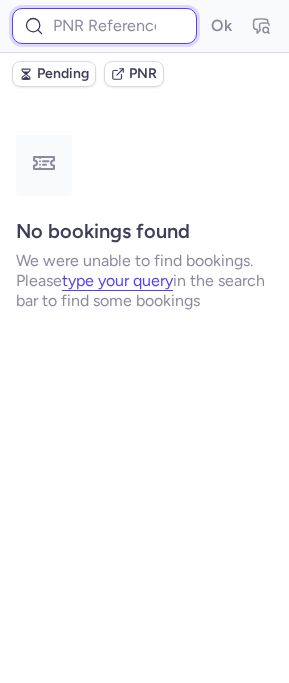 click at bounding box center (104, 26) 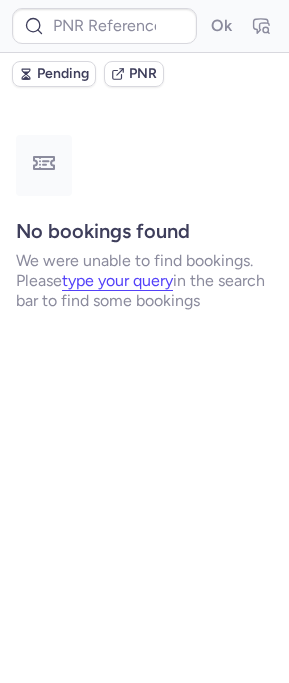 type on "CPPUCO" 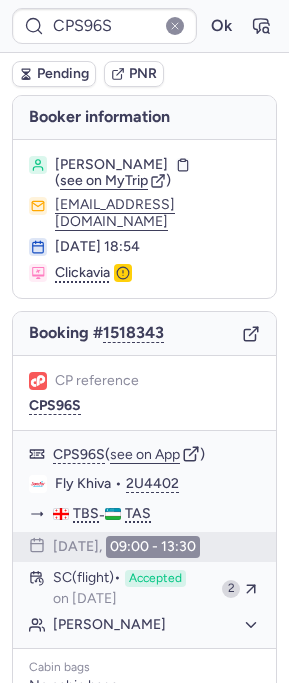 type on "CPPTCJ" 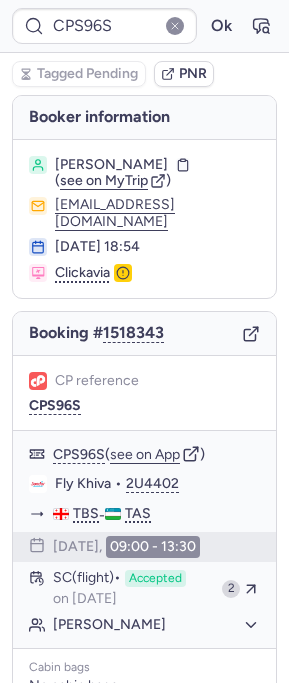type on "CPSFFV" 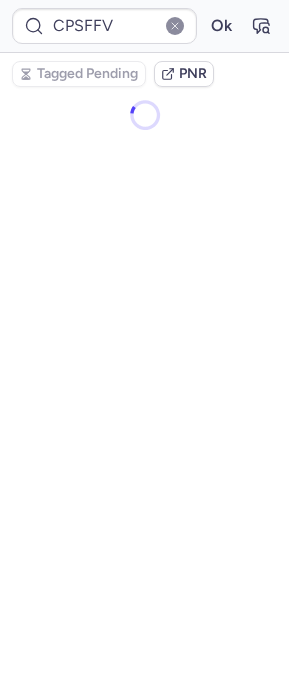 scroll, scrollTop: 0, scrollLeft: 0, axis: both 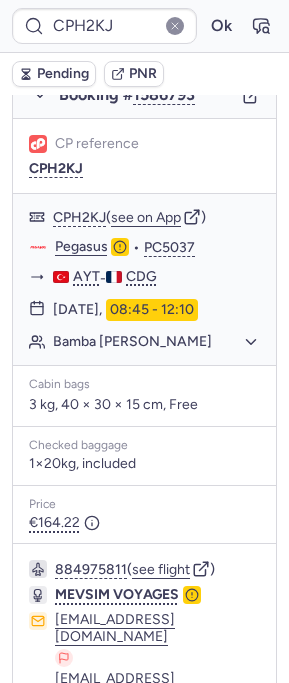 type on "CPMG3T" 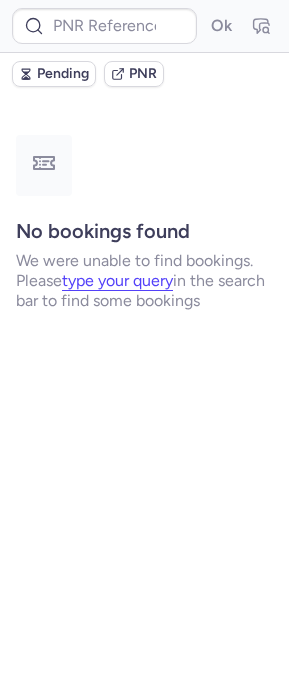 scroll, scrollTop: 0, scrollLeft: 0, axis: both 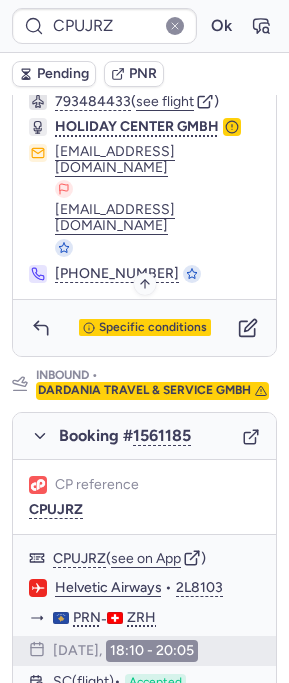 click on "Specific conditions" at bounding box center [153, 328] 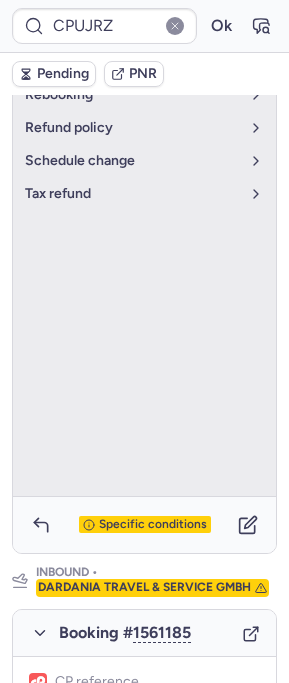 scroll, scrollTop: 1376, scrollLeft: 0, axis: vertical 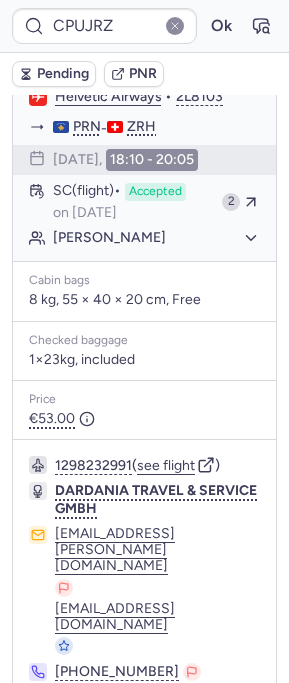 click on "No specific conditions" at bounding box center (144, 748) 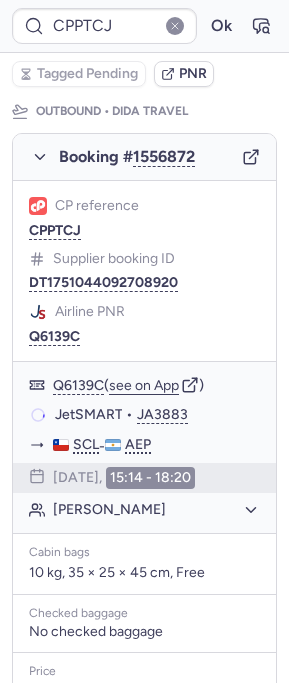 scroll, scrollTop: 299, scrollLeft: 0, axis: vertical 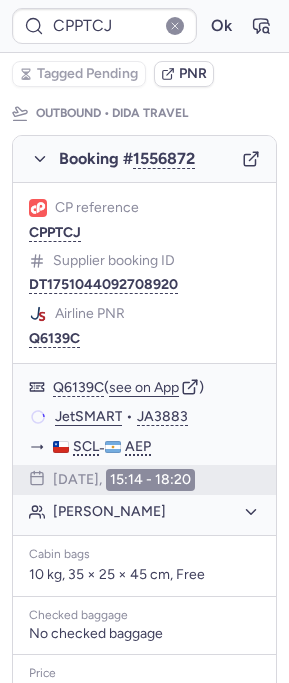 type on "CPH2KJ" 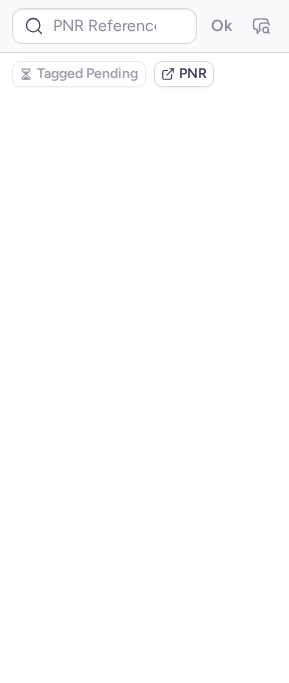 scroll, scrollTop: 0, scrollLeft: 0, axis: both 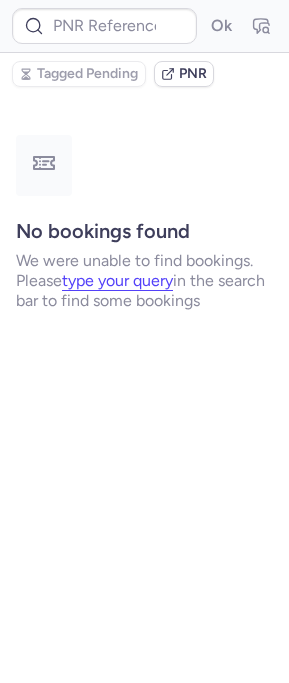 type on "CPZZEC" 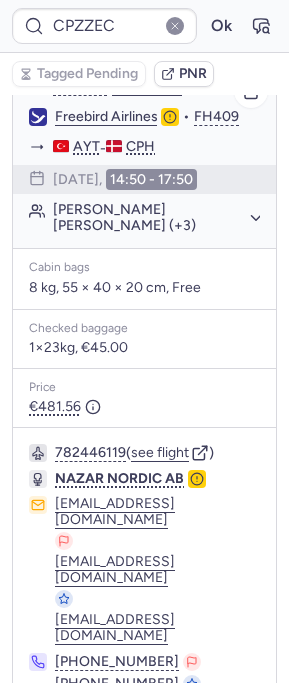 scroll, scrollTop: 387, scrollLeft: 0, axis: vertical 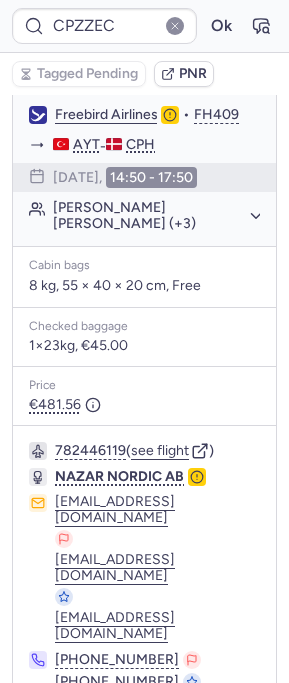 click on "CPZZEC  Ok" at bounding box center (144, 26) 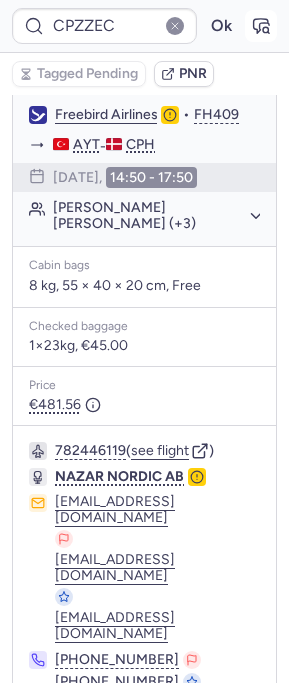 click 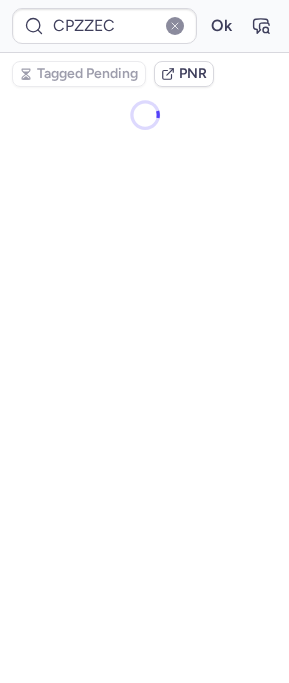 scroll, scrollTop: 0, scrollLeft: 0, axis: both 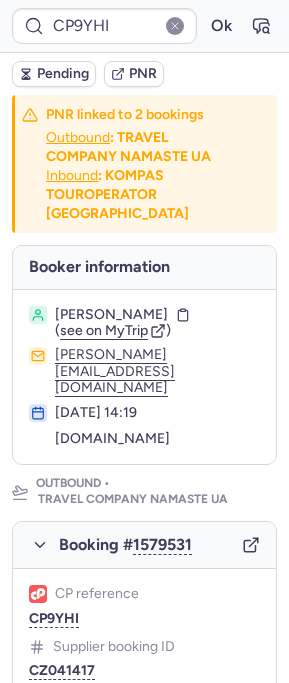 type on "CPS96S" 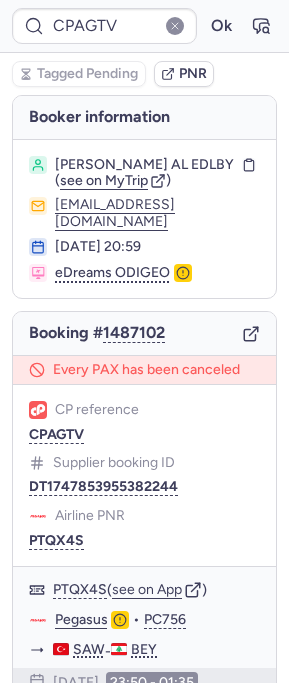 type on "CPE82D" 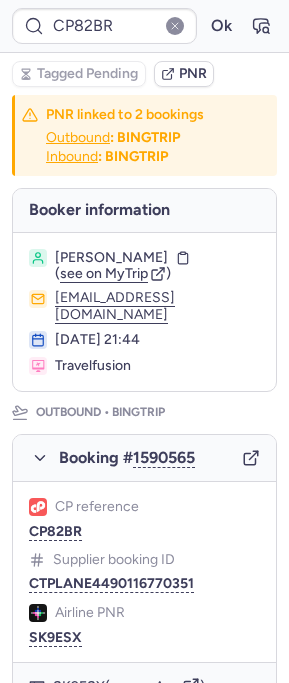 type on "CPZ7XF" 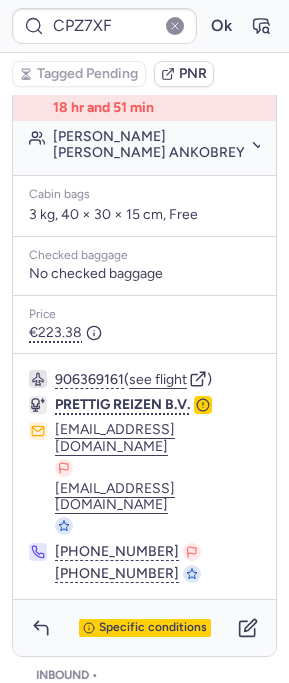 scroll, scrollTop: 745, scrollLeft: 0, axis: vertical 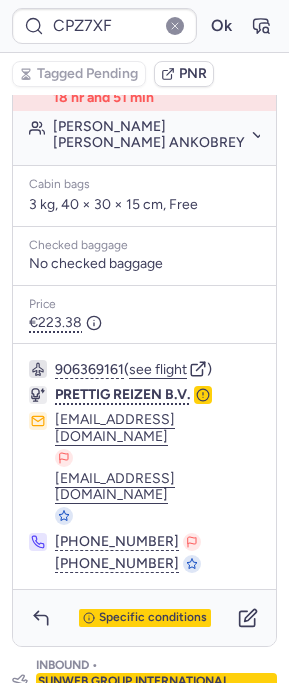 click on "Specific conditions" at bounding box center (144, 618) 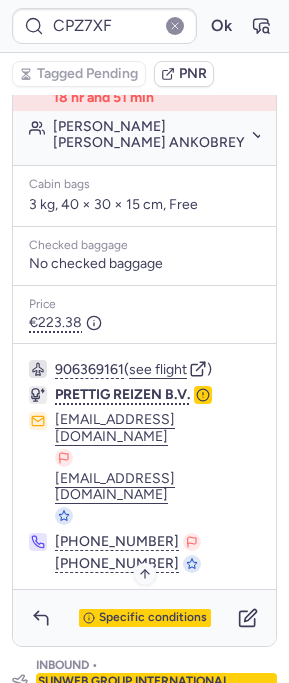click on "Specific conditions" at bounding box center (153, 618) 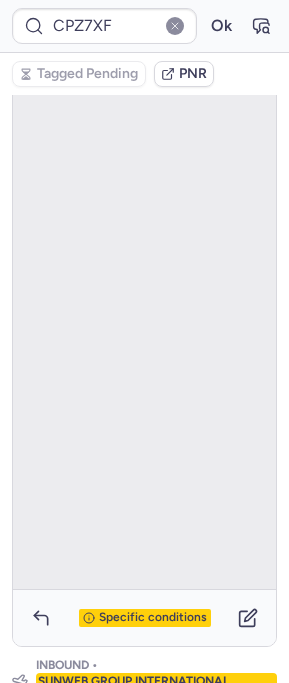 scroll, scrollTop: 301, scrollLeft: 0, axis: vertical 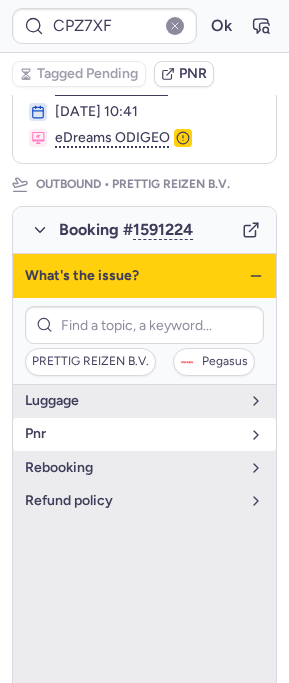 click on "pnr" at bounding box center (132, 434) 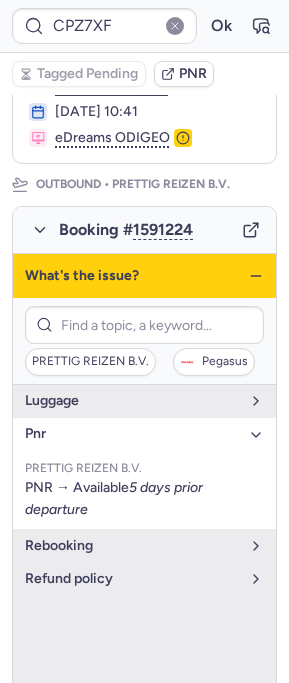 click on "pnr" at bounding box center [132, 434] 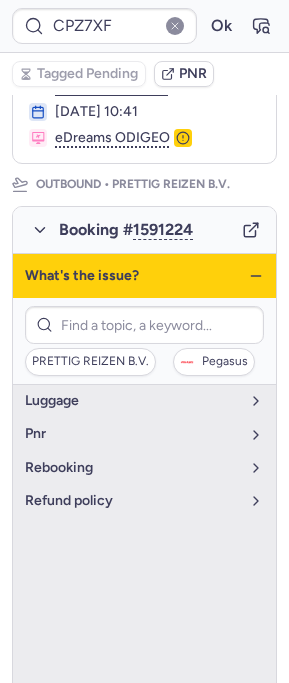 click 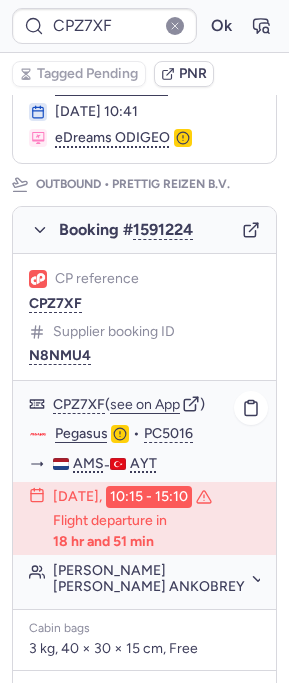 click on "Pegasus" 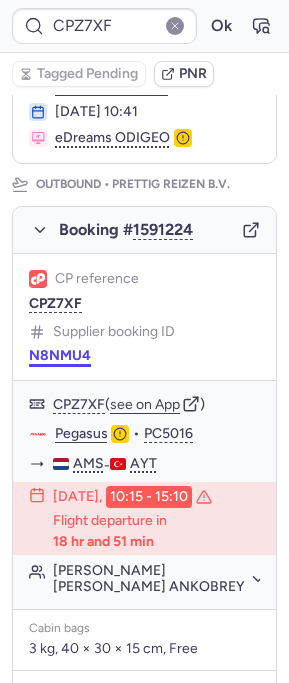 click on "N8NMU4" at bounding box center (60, 356) 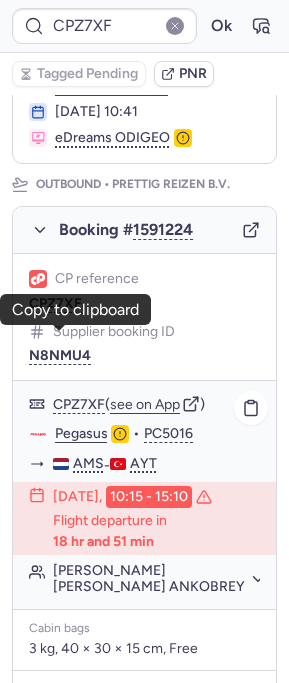 click on "[PERSON_NAME] [PERSON_NAME] ANKOBREY" 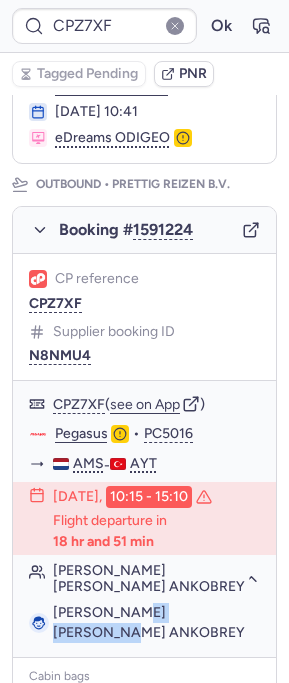 drag, startPoint x: 128, startPoint y: 596, endPoint x: 267, endPoint y: 598, distance: 139.01439 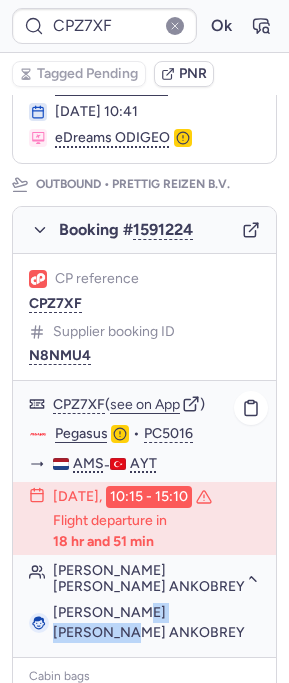 copy on "AKOM ANKOBREY" 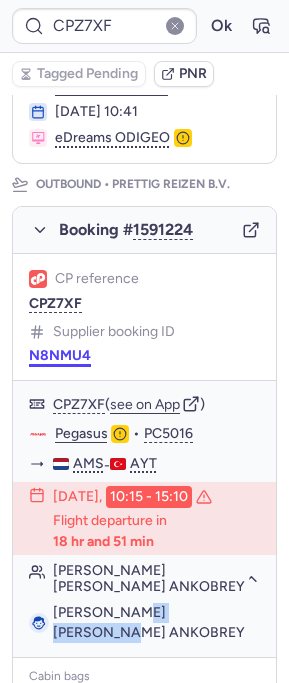 click on "N8NMU4" at bounding box center [60, 356] 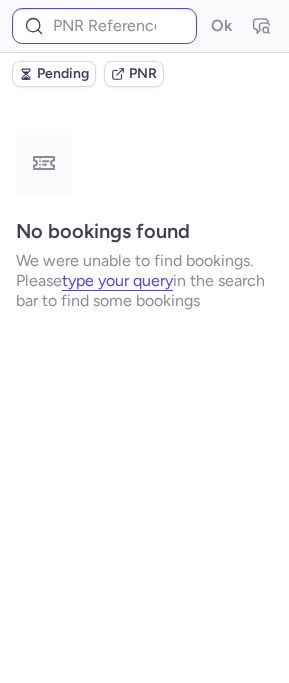 scroll, scrollTop: 0, scrollLeft: 0, axis: both 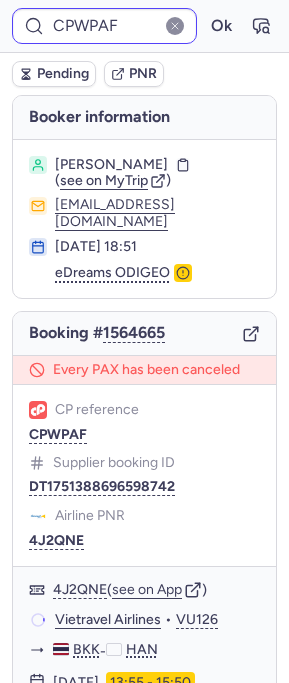 type on "CPS96S" 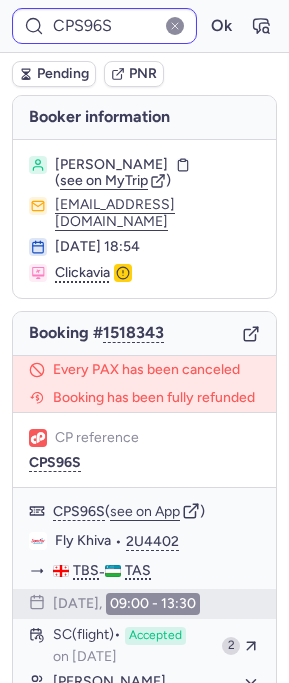 type on "CPD4DJ" 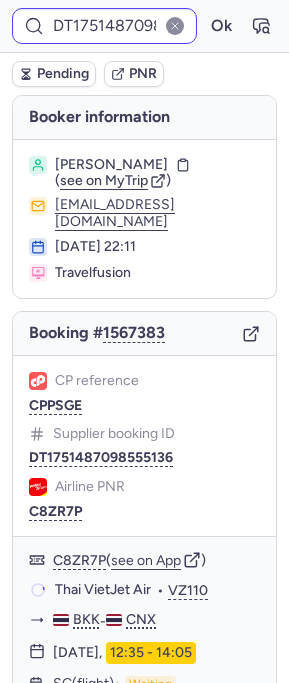 type on "0CDVV7" 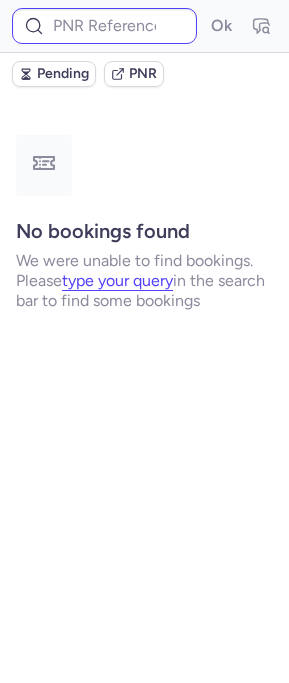 type on "CP9RQ4" 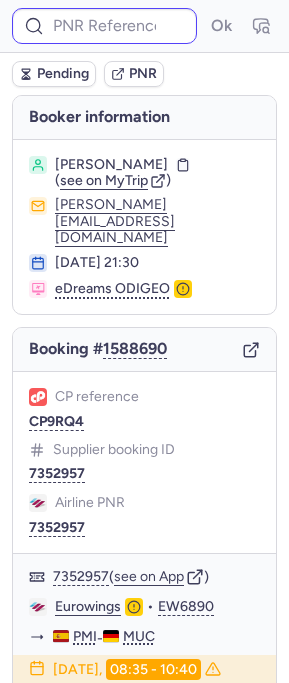 type on "CPPTCJ" 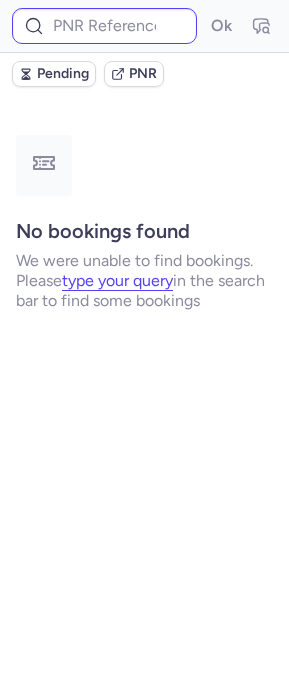 type on "CP3MJ4" 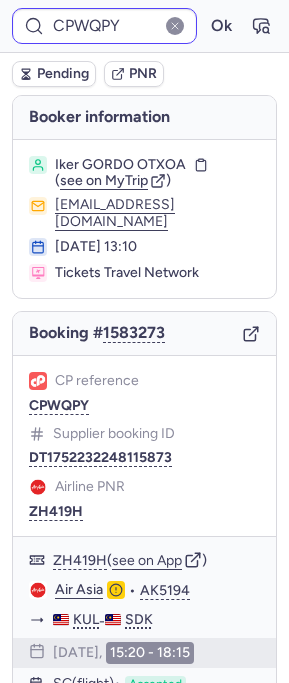 type on "CP8BL8" 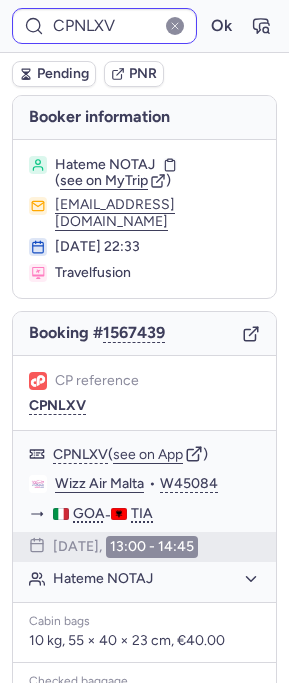 type on "CPD4DJ" 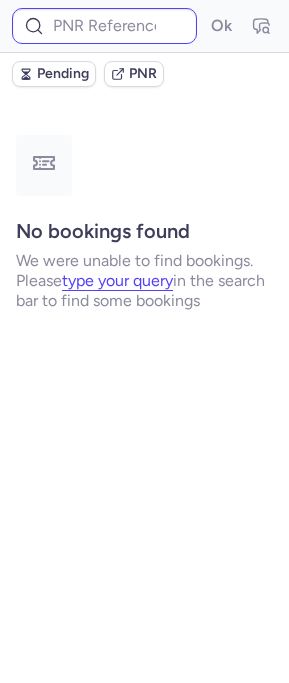 type on "CPWPAF" 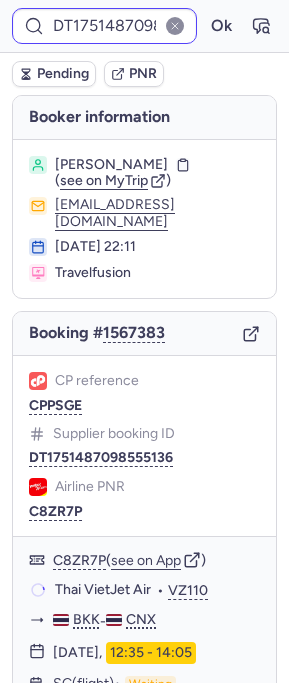 type on "0CDVV7" 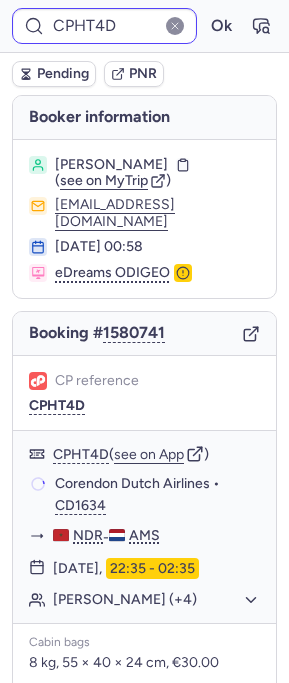 type on "CPXEAB" 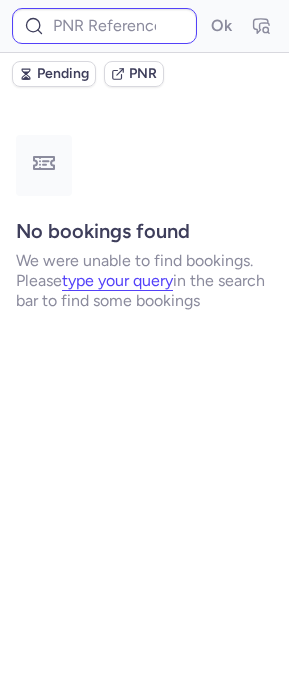 type on "CPS96S" 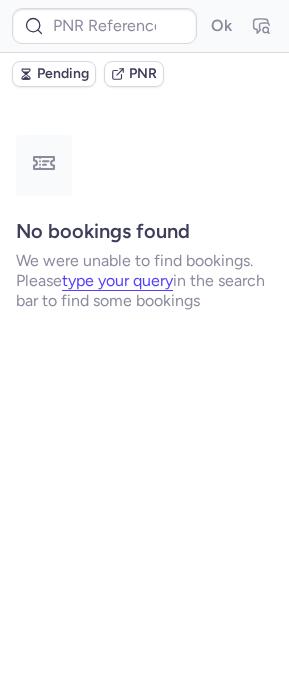 type on "CPS96S" 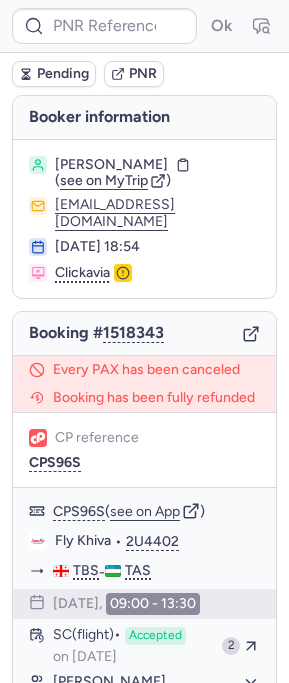 type on "CPS96S" 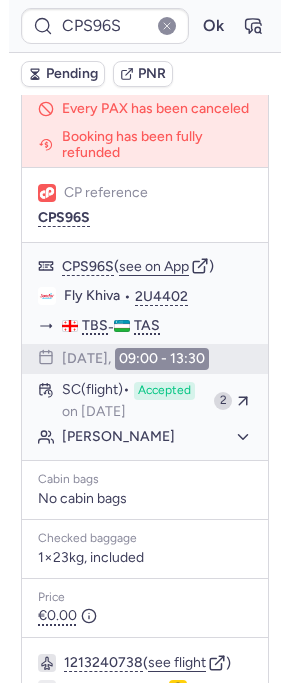scroll, scrollTop: 0, scrollLeft: 0, axis: both 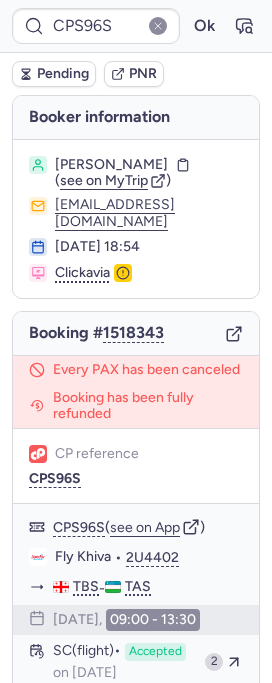 click on "CP reference CPS96S" at bounding box center (136, 466) 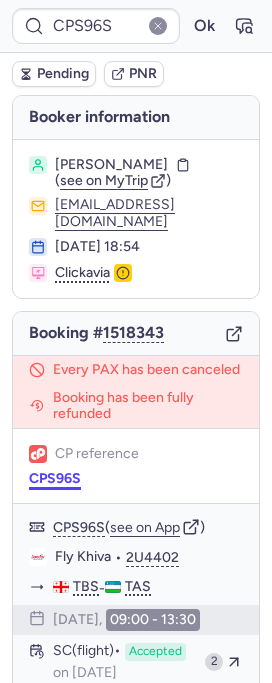 click on "CPS96S" at bounding box center (55, 479) 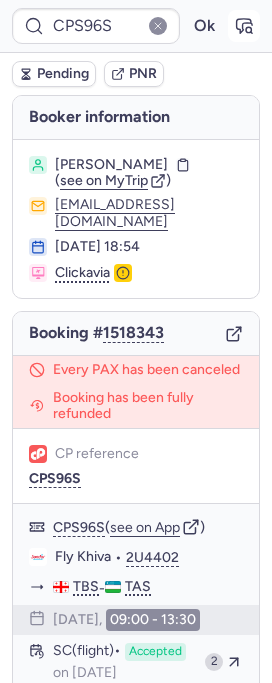 click 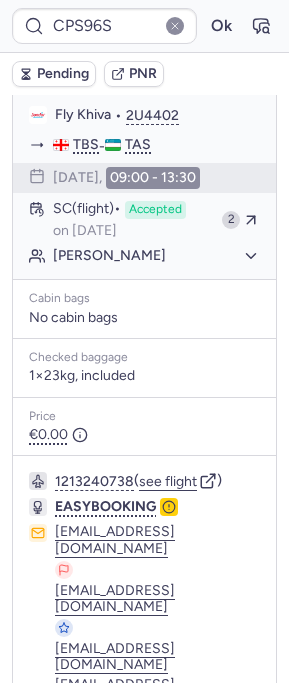 scroll, scrollTop: 0, scrollLeft: 0, axis: both 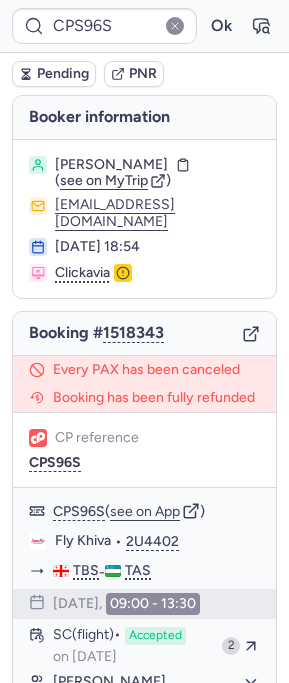 type on "CPD4DJ" 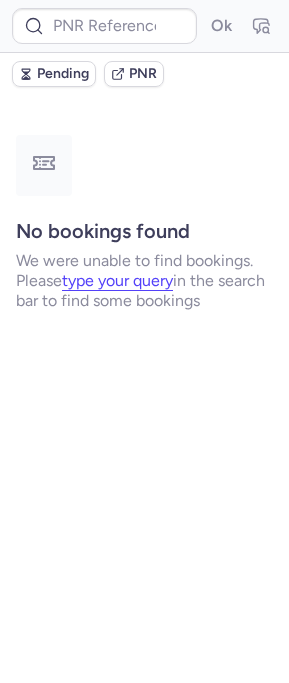 type on "CPR4VV" 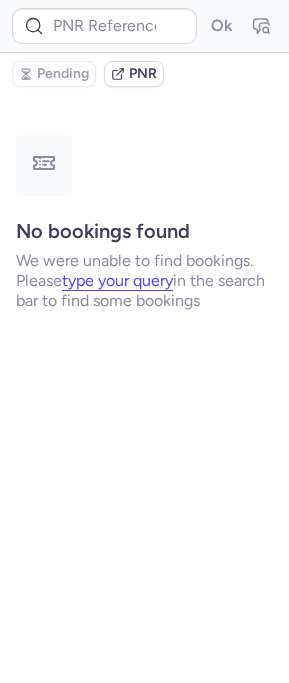 type on "1561057" 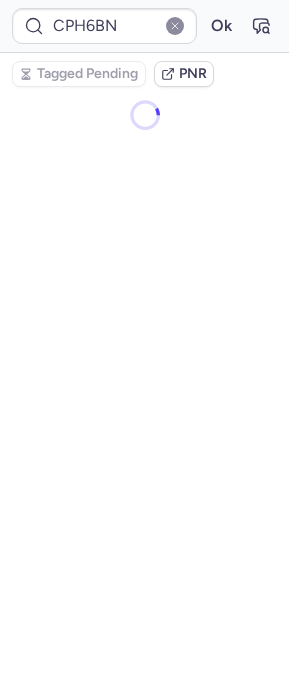 type on "CPXIGR" 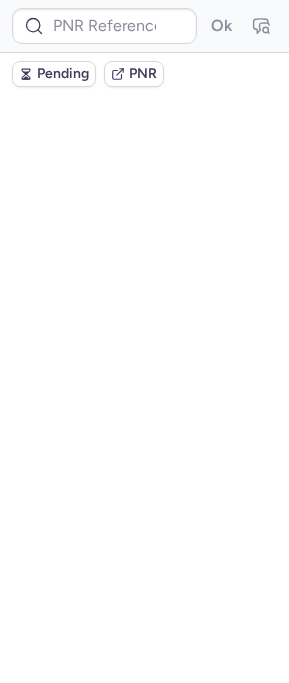 type on "CPD4DJ" 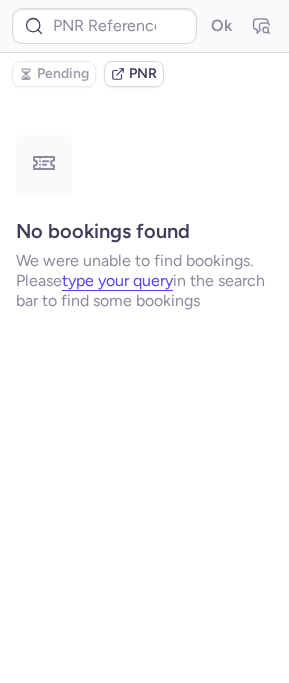 type on "CPS96S" 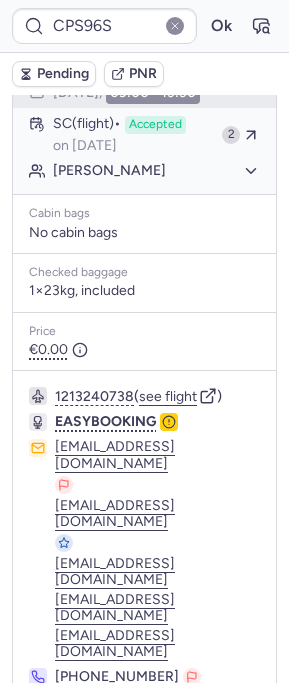 scroll, scrollTop: 586, scrollLeft: 0, axis: vertical 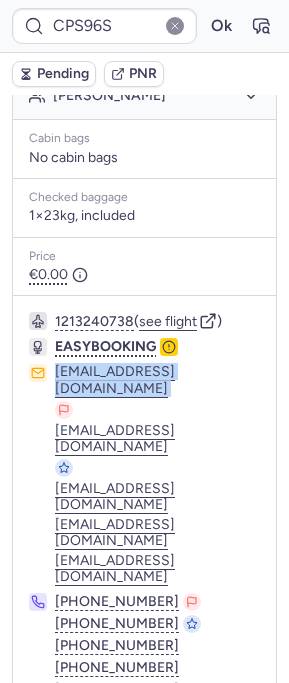 drag, startPoint x: 231, startPoint y: 392, endPoint x: 18, endPoint y: 390, distance: 213.00938 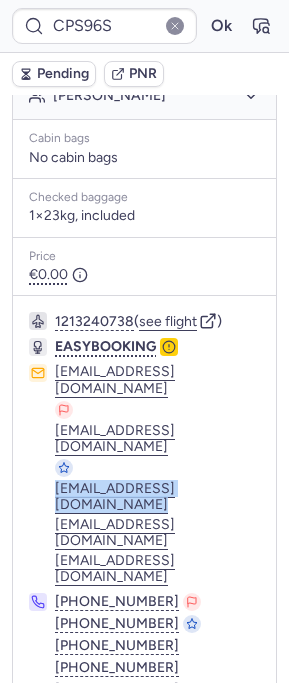 drag, startPoint x: 241, startPoint y: 437, endPoint x: 9, endPoint y: 431, distance: 232.07758 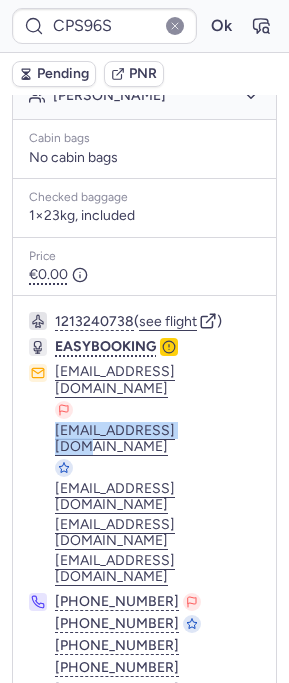 drag, startPoint x: 189, startPoint y: 418, endPoint x: 17, endPoint y: 417, distance: 172.00291 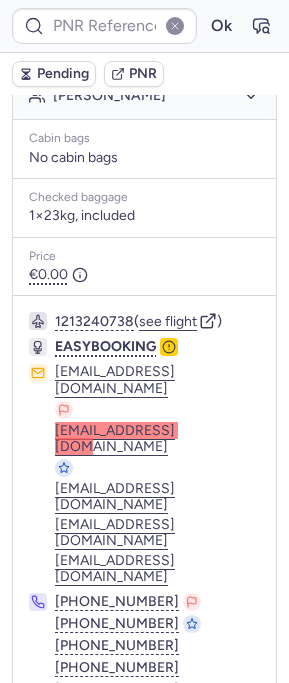 type on "CPS96S" 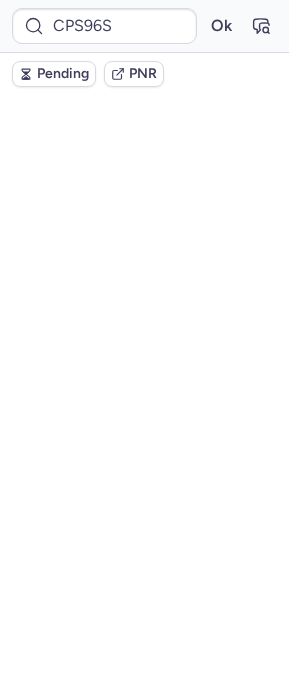 scroll, scrollTop: 0, scrollLeft: 0, axis: both 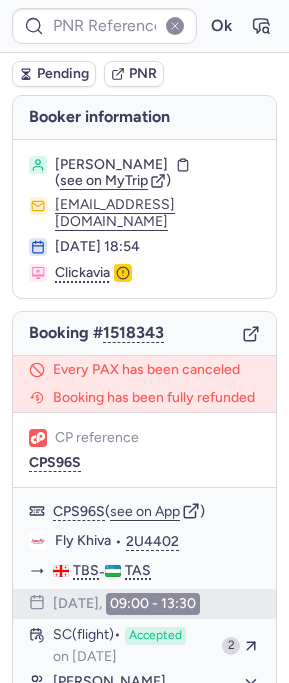 type on "CPFFS9" 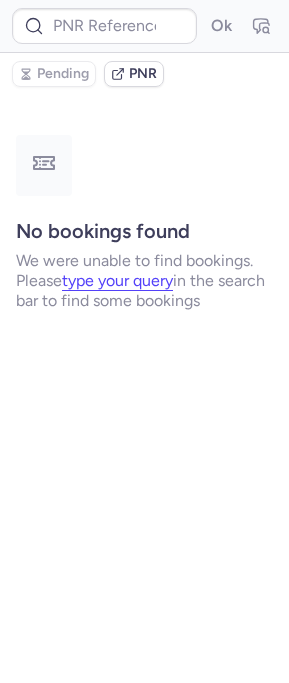 type on "CP9SFA" 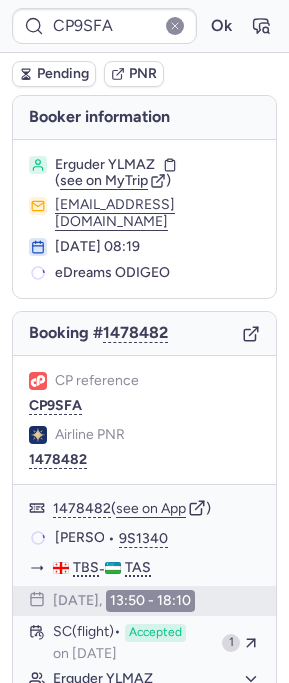 scroll, scrollTop: 570, scrollLeft: 0, axis: vertical 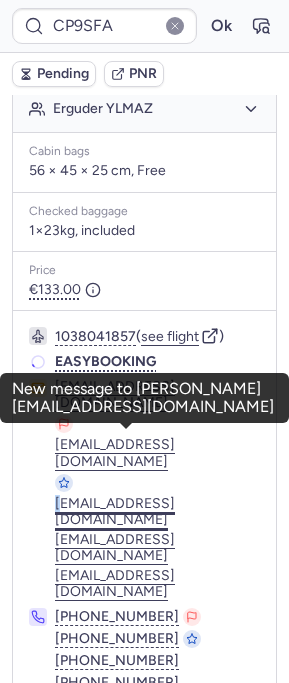 drag, startPoint x: 176, startPoint y: 414, endPoint x: 36, endPoint y: 432, distance: 141.1524 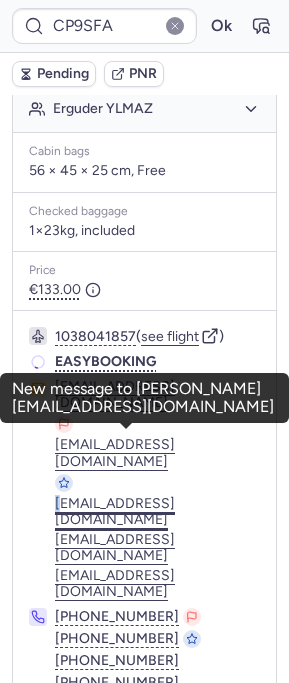 click on "[EMAIL_ADDRESS][DOMAIN_NAME] [EMAIL_ADDRESS][DOMAIN_NAME] [EMAIL_ADDRESS][DOMAIN_NAME] [DOMAIN_NAME][EMAIL_ADDRESS][DOMAIN_NAME] [PERSON_NAME][DOMAIN_NAME][EMAIL_ADDRESS][PERSON_NAME][DOMAIN_NAME]" at bounding box center [157, 489] 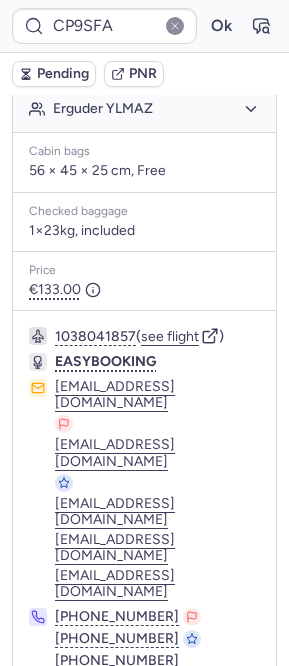 click on "1038041857  ( see flight )  EASYBOOKING [EMAIL_ADDRESS][DOMAIN_NAME] [EMAIL_ADDRESS][DOMAIN_NAME] [EMAIL_ADDRESS][DOMAIN_NAME] [DOMAIN_NAME][EMAIL_ADDRESS][DOMAIN_NAME] [DOMAIN_NAME][EMAIL_ADDRESS][DOMAIN_NAME] [PHONE_NUMBER] [PHONE_NUMBER] [PHONE_NUMBER] [PHONE_NUMBER] [PHONE_NUMBER]" at bounding box center [144, 520] 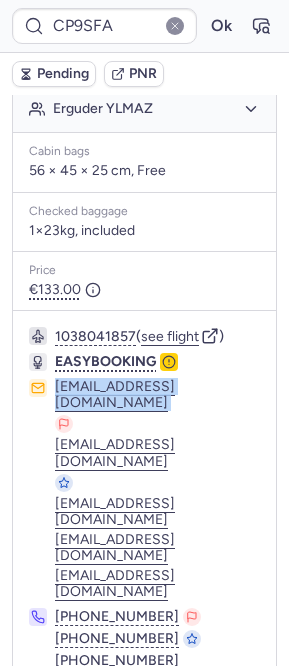 drag, startPoint x: 244, startPoint y: 393, endPoint x: 11, endPoint y: 397, distance: 233.03433 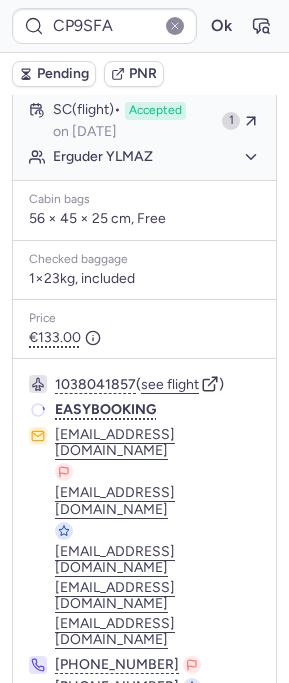scroll, scrollTop: 516, scrollLeft: 0, axis: vertical 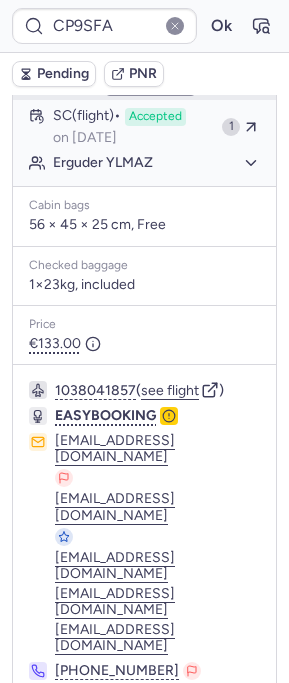 type on "CPD4DJ" 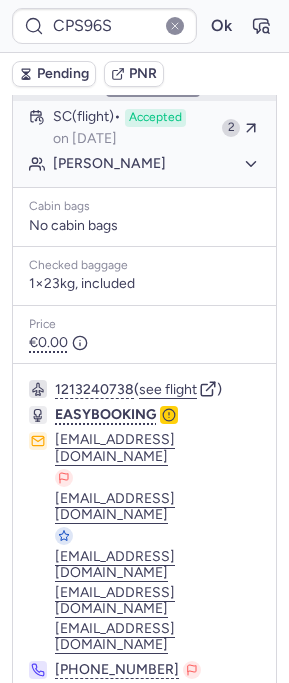 scroll, scrollTop: 586, scrollLeft: 0, axis: vertical 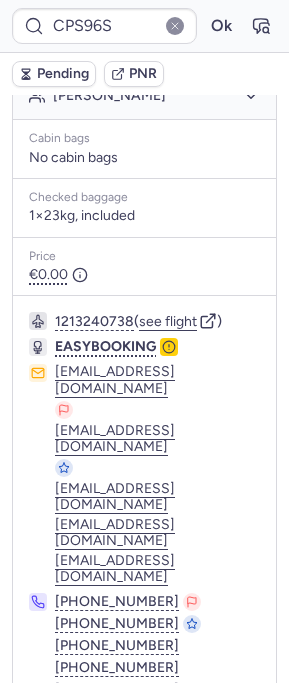 type on "CPG64L" 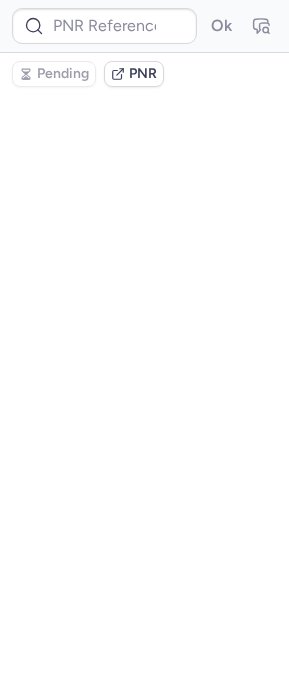 scroll, scrollTop: 0, scrollLeft: 0, axis: both 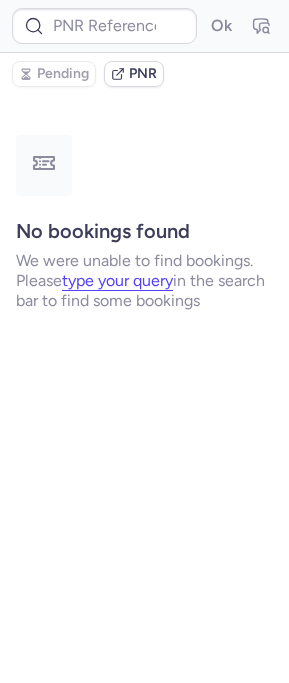type on "CPG64L" 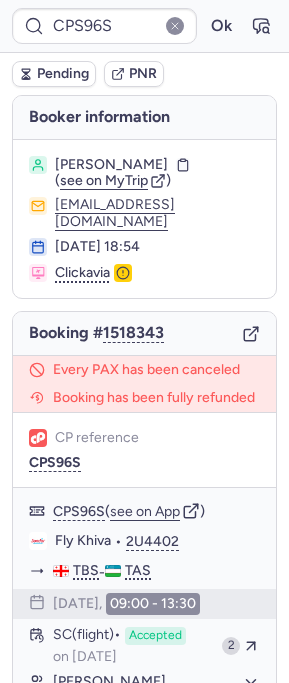type on "CPD4DJ" 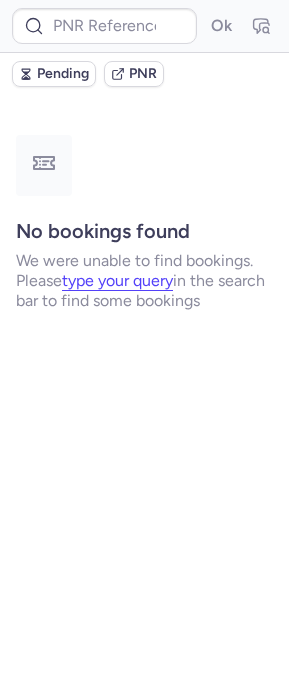 type on "CPUJRZ" 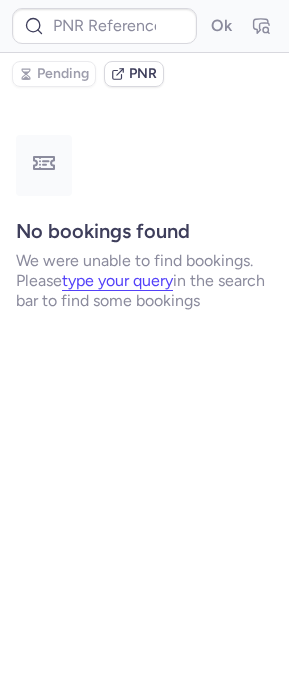 type on "CPI7GI" 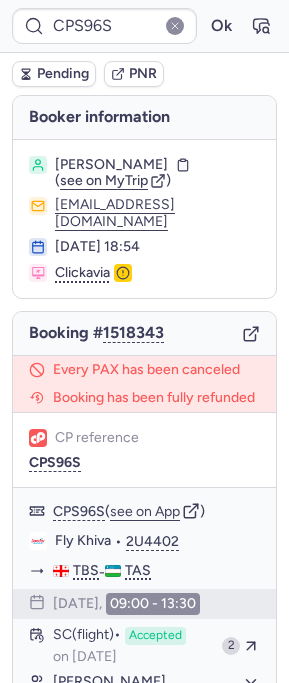 type on "CPD4DJ" 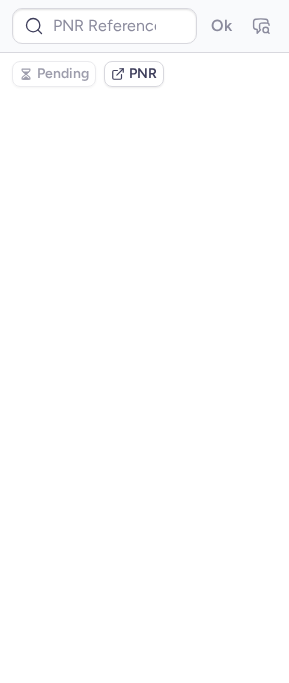 type on "CPR4VV" 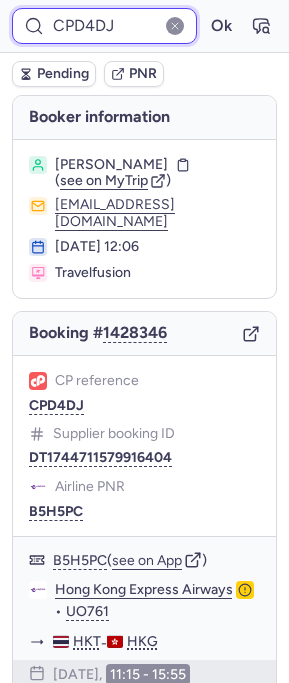 click on "CPD4DJ" at bounding box center [104, 26] 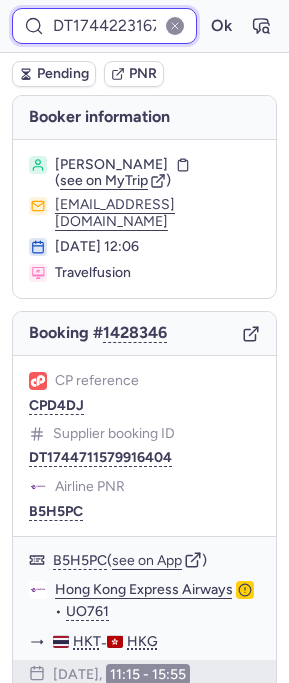 scroll, scrollTop: 0, scrollLeft: 72, axis: horizontal 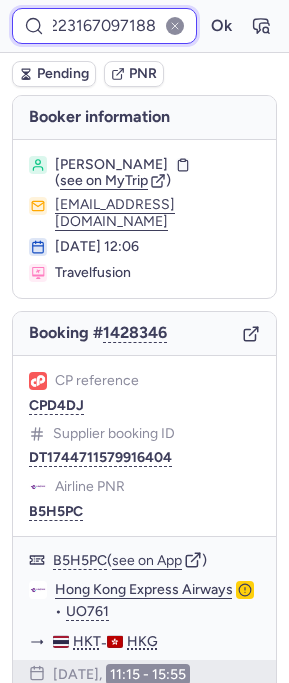 click on "Ok" at bounding box center (221, 26) 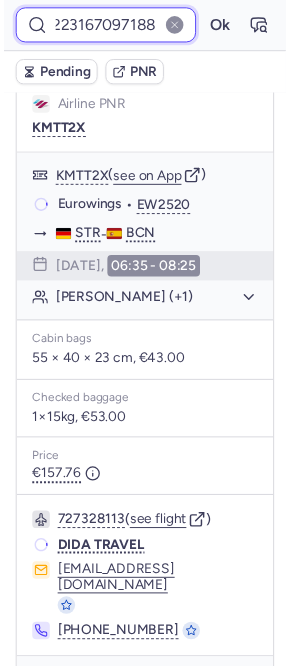 scroll, scrollTop: 0, scrollLeft: 0, axis: both 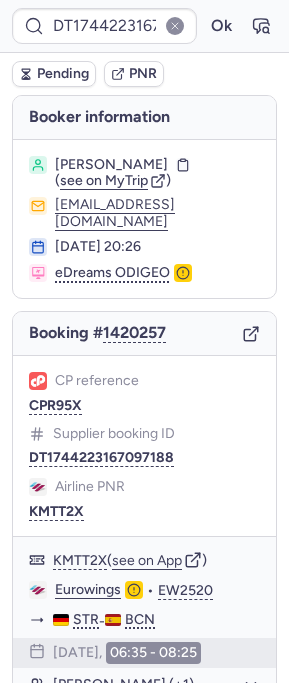 type on "CPD4DJ" 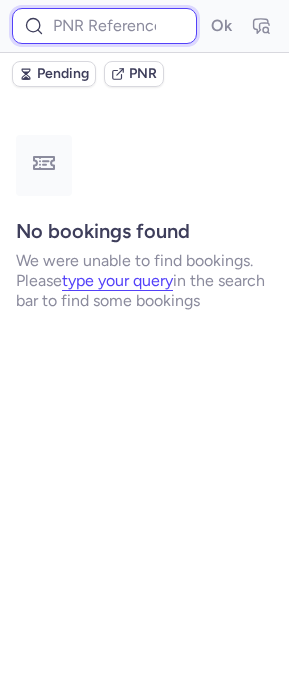 click at bounding box center (104, 26) 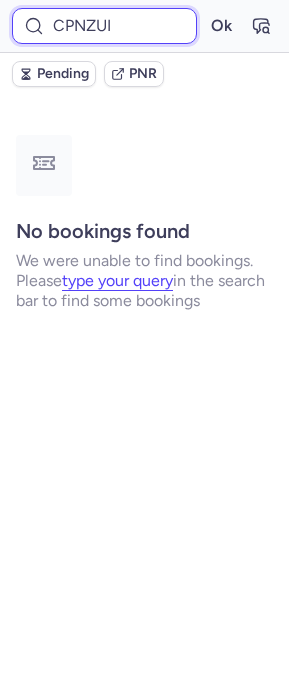 type on "CPNZUI" 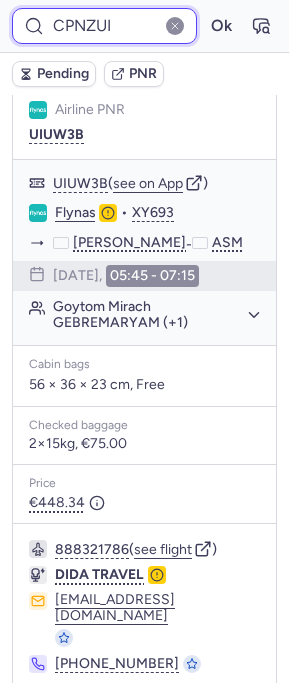 scroll, scrollTop: 171, scrollLeft: 0, axis: vertical 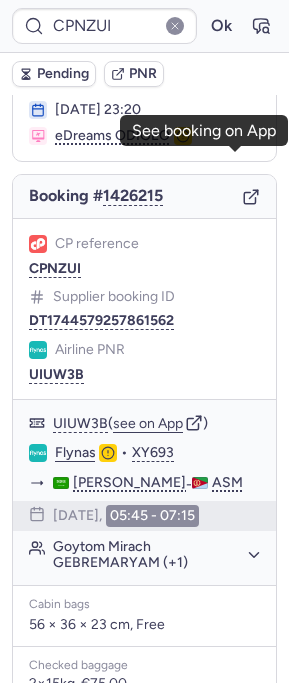 click 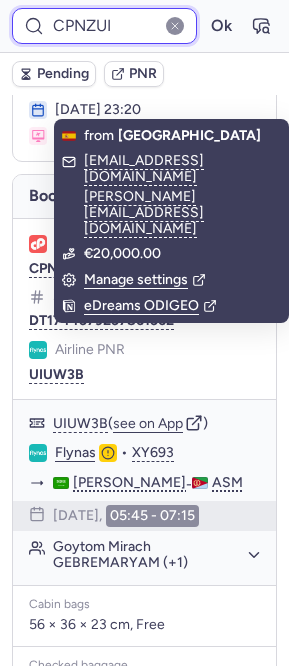 click on "CPNZUI" at bounding box center (104, 26) 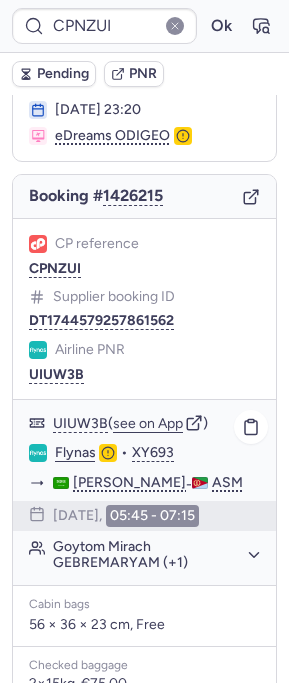 click on "Flynas" 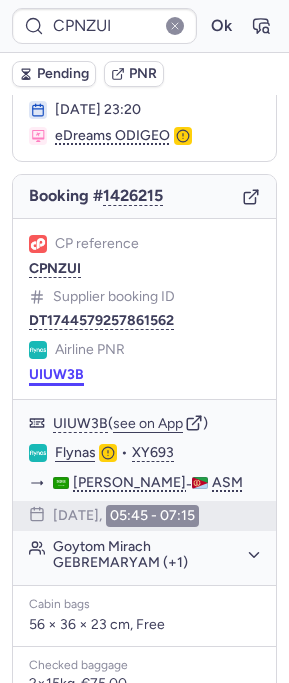 click on "UIUW3B" at bounding box center [56, 375] 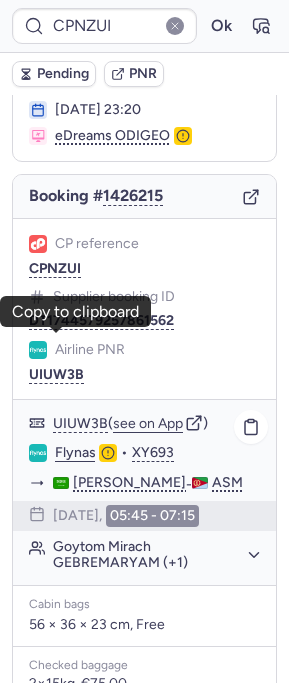 click on "Goytom Mirach GEBREMARYAM (+1)" 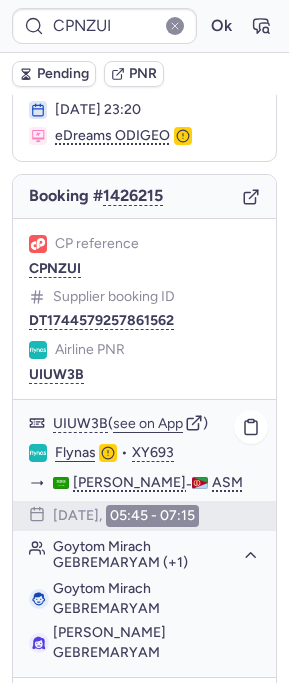 click on "[PERSON_NAME] GEBREMARYAM" at bounding box center (109, 642) 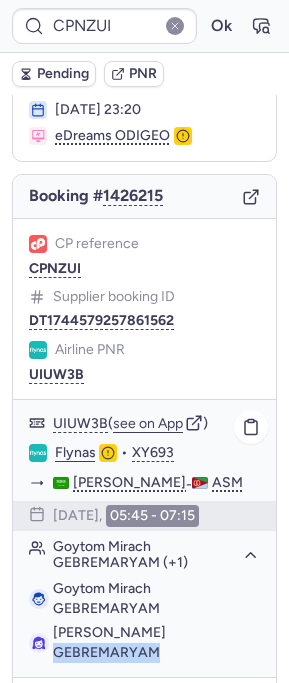 click on "[PERSON_NAME] GEBREMARYAM" at bounding box center [109, 642] 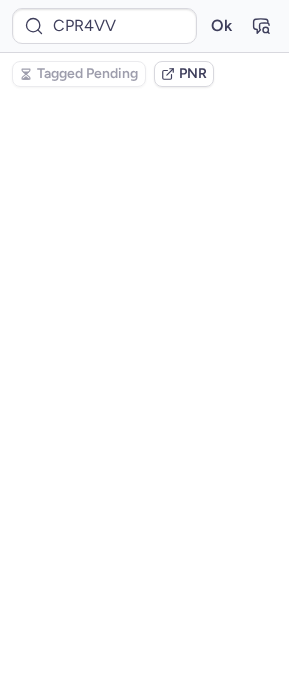 scroll, scrollTop: 0, scrollLeft: 0, axis: both 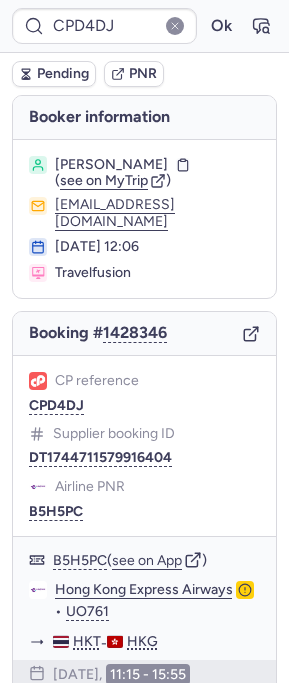 type on "CPY4RS" 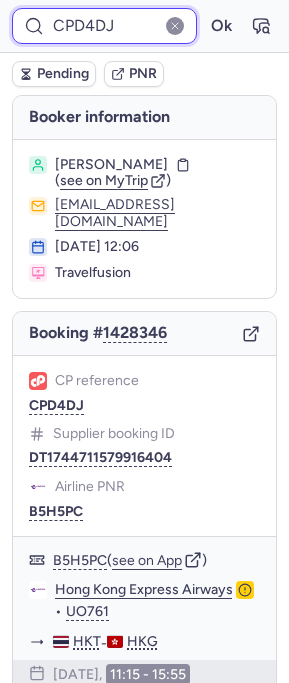 click on "CPD4DJ" at bounding box center (104, 26) 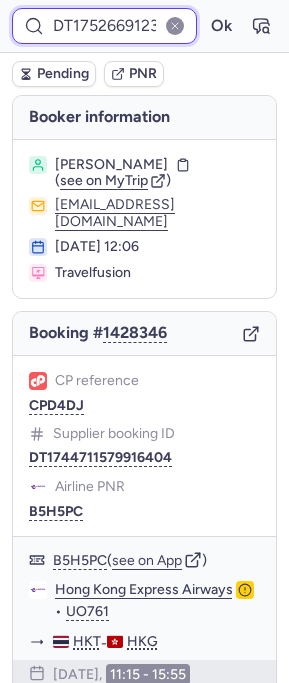 scroll, scrollTop: 0, scrollLeft: 71, axis: horizontal 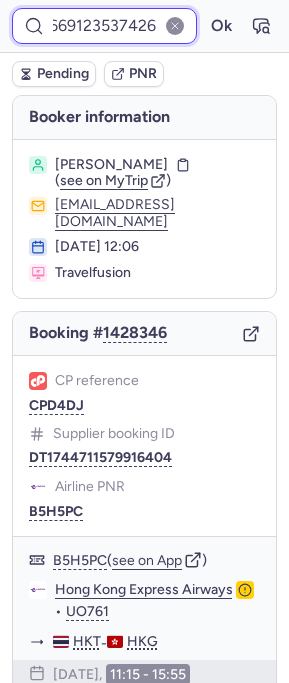 type on "DT1752669123537426" 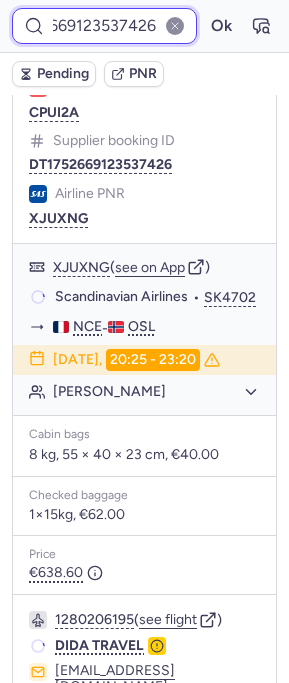 scroll, scrollTop: 0, scrollLeft: 0, axis: both 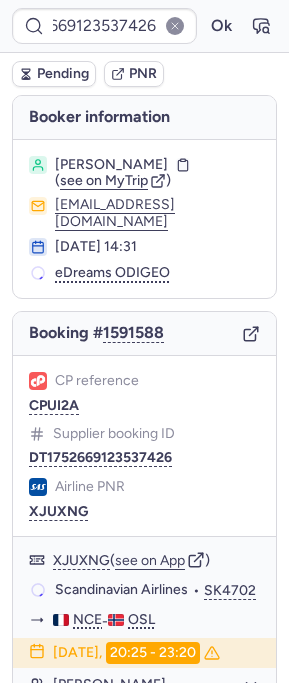 click 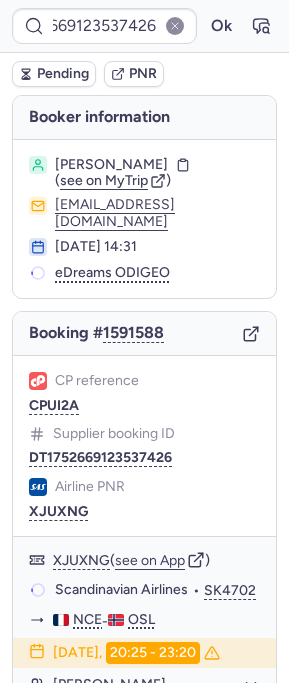scroll, scrollTop: 0, scrollLeft: 0, axis: both 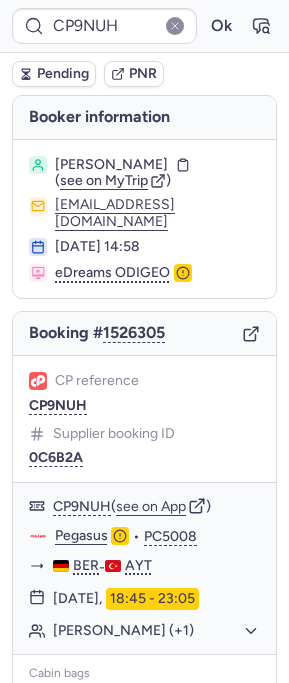 type on "CP9JY4" 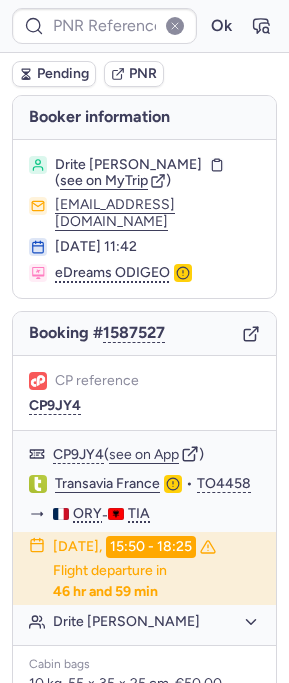 type on "CP9MCL" 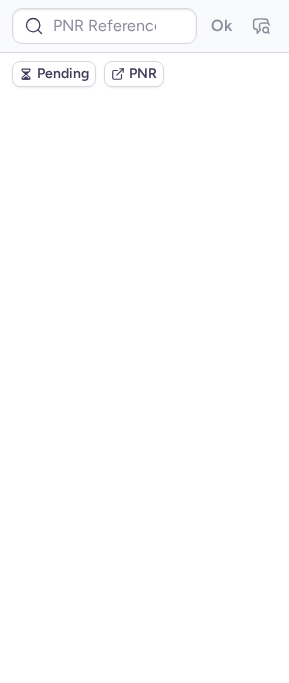 type on "CPD4DJ" 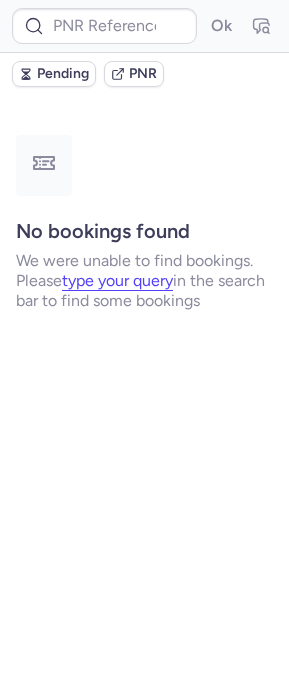 type on "CPD4DJ" 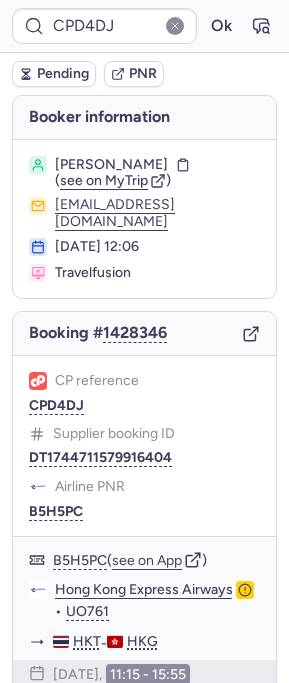 click at bounding box center (175, 26) 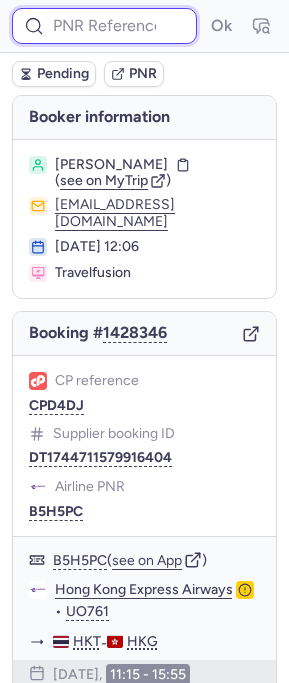 click at bounding box center [104, 26] 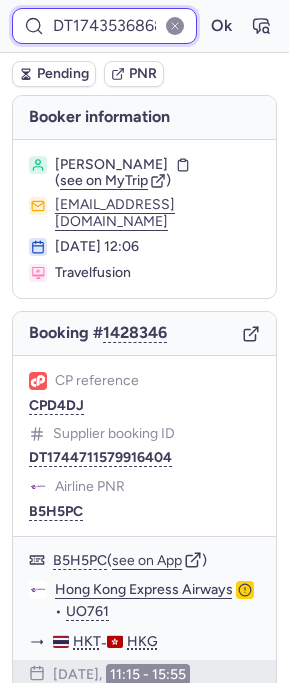 scroll, scrollTop: 0, scrollLeft: 77, axis: horizontal 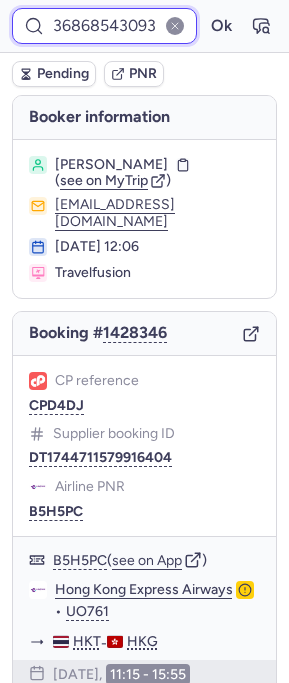 type on "DT1743536868543093" 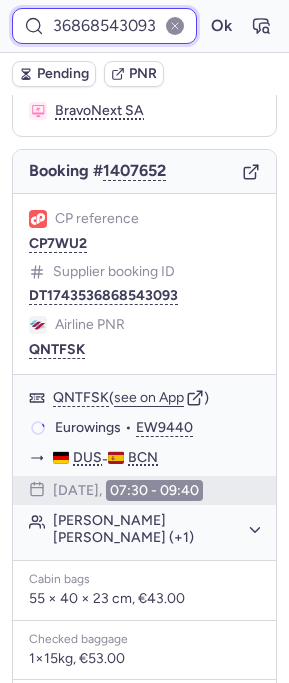 scroll, scrollTop: 20, scrollLeft: 0, axis: vertical 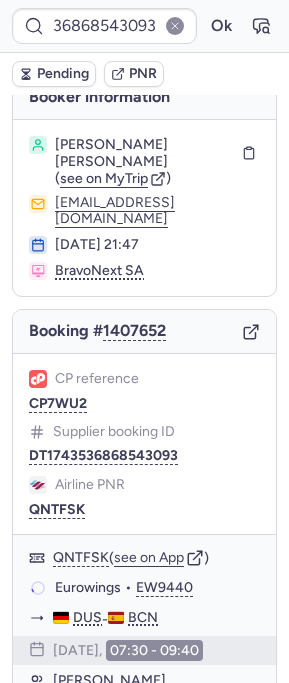 click 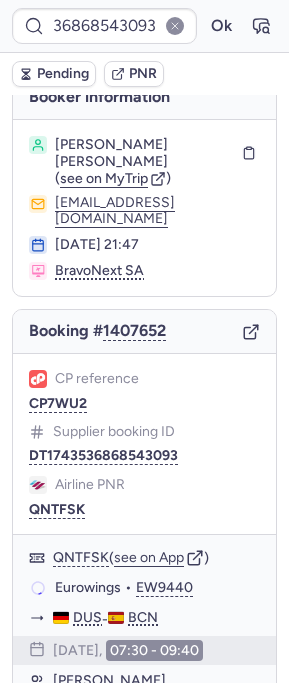 scroll, scrollTop: 0, scrollLeft: 0, axis: both 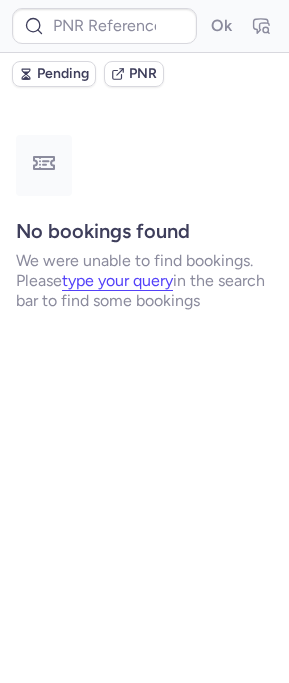 type on "CPD4DJ" 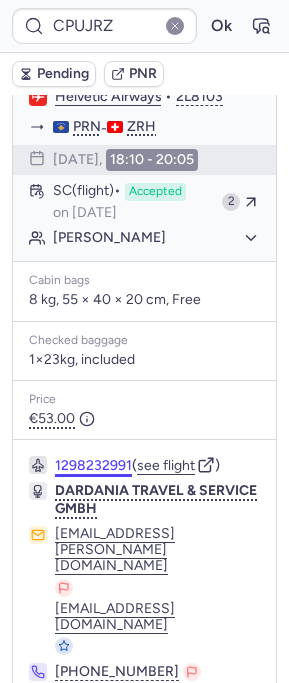 scroll, scrollTop: 361, scrollLeft: 0, axis: vertical 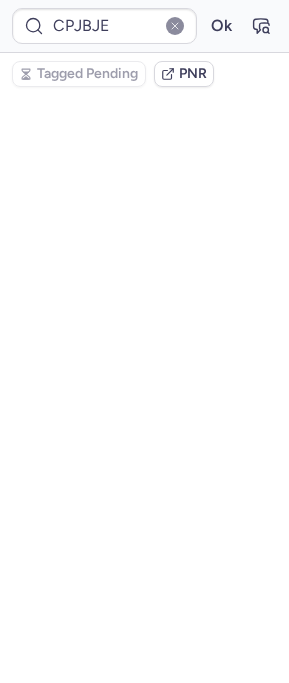 type on "CPBRXS" 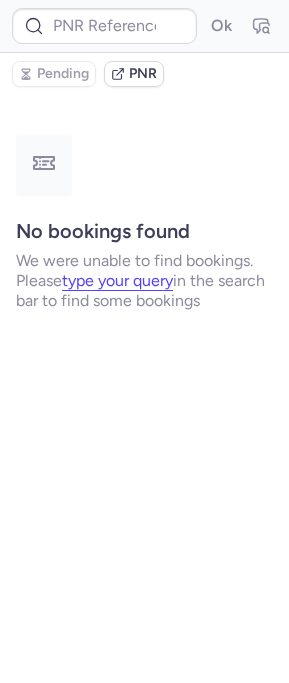 scroll, scrollTop: 0, scrollLeft: 0, axis: both 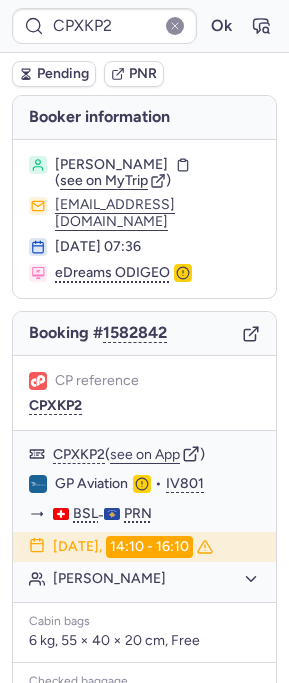 type on "CPD4DJ" 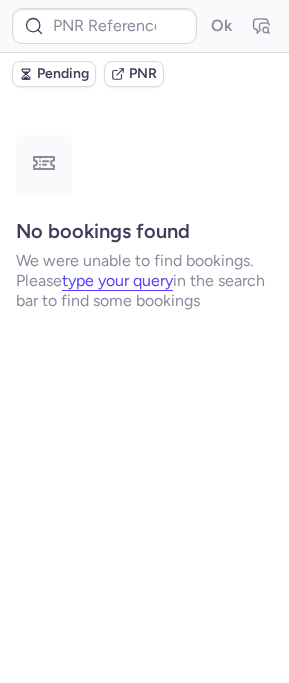 type on "CPD4DJ" 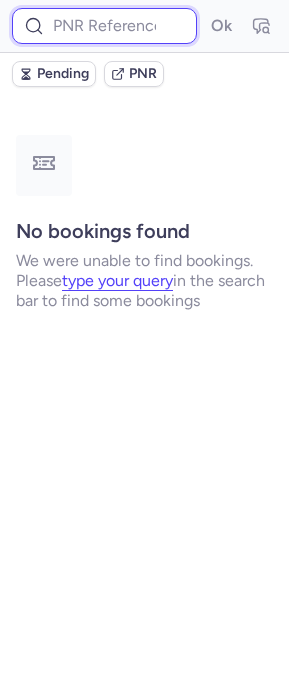 click at bounding box center [104, 26] 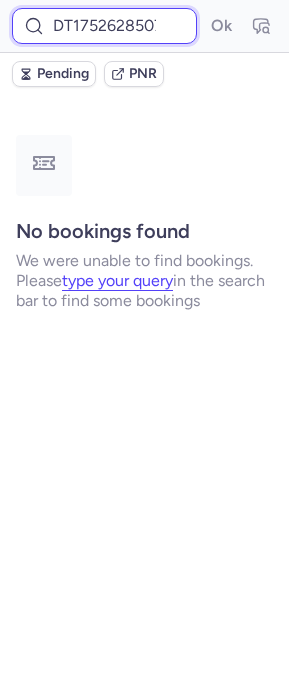 scroll, scrollTop: 0, scrollLeft: 56, axis: horizontal 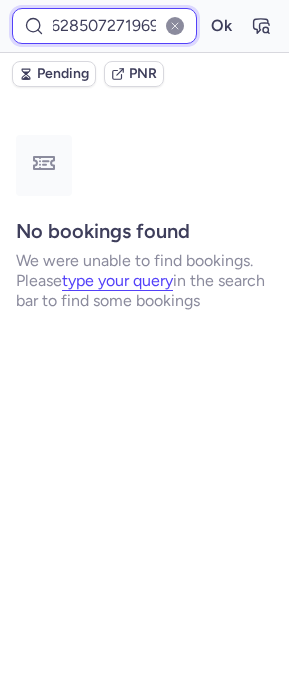 type on "DT1752628507271969" 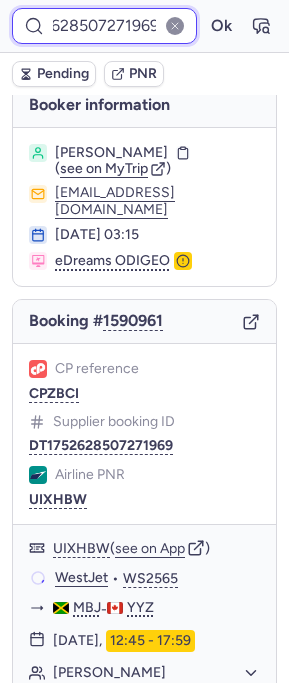 scroll, scrollTop: 0, scrollLeft: 0, axis: both 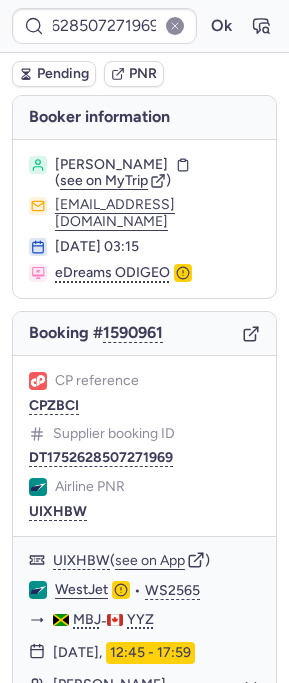 click 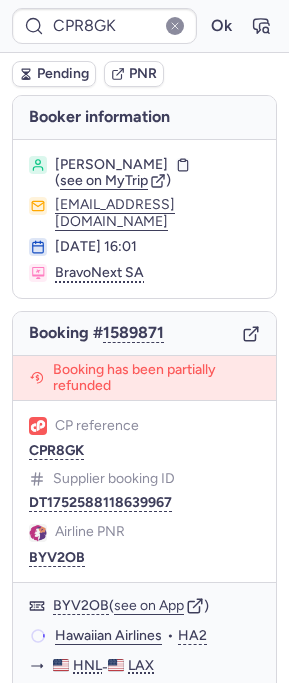 type on "DT1752455039626764" 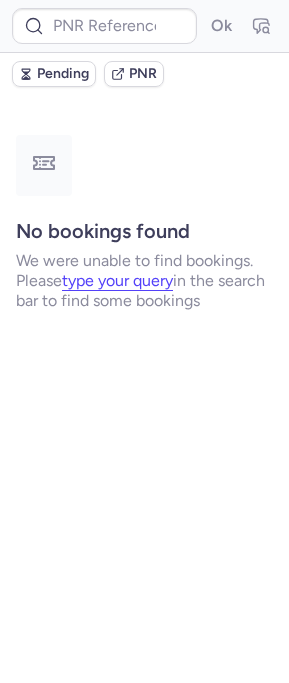 type on "DT1752455039626764" 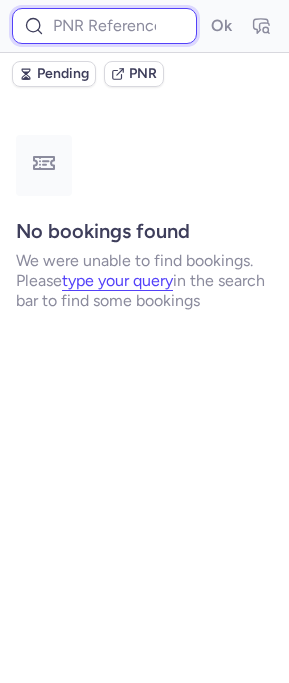 click at bounding box center (104, 26) 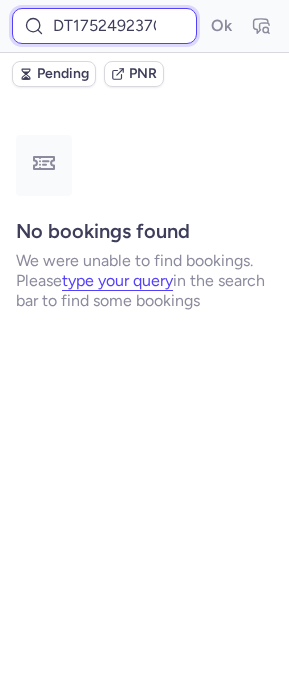 scroll, scrollTop: 0, scrollLeft: 56, axis: horizontal 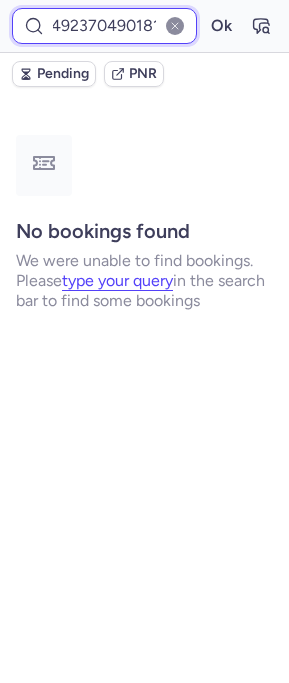 type on "DT1752492370490181" 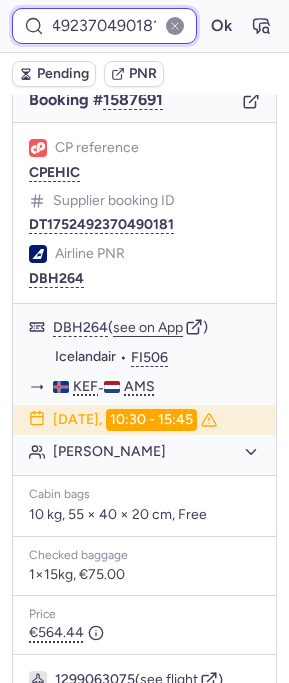scroll, scrollTop: 380, scrollLeft: 0, axis: vertical 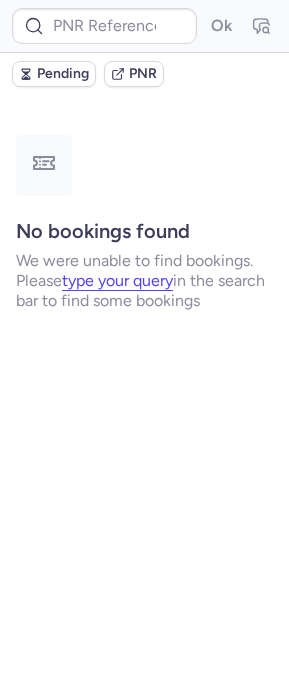 click at bounding box center (175, 26) 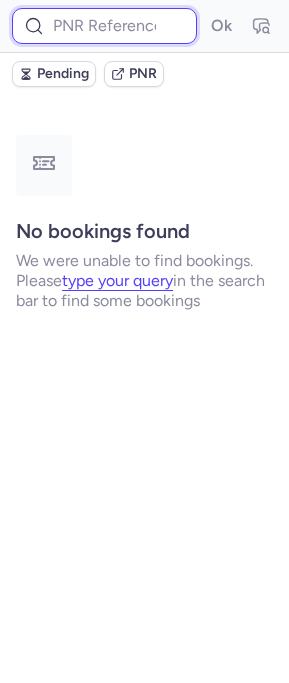click at bounding box center [104, 26] 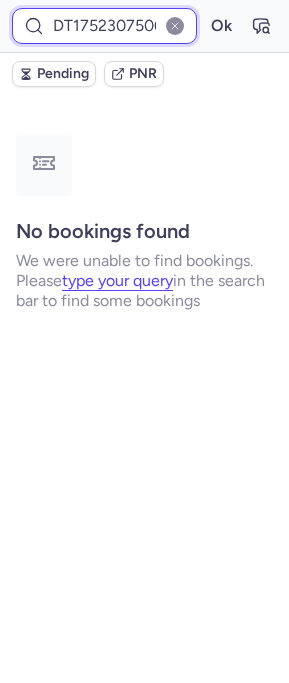 scroll, scrollTop: 0, scrollLeft: 61, axis: horizontal 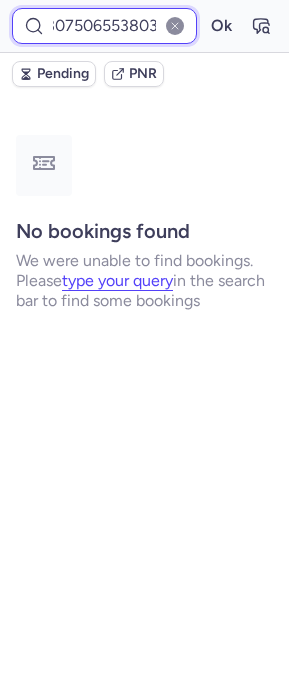 type on "DT1752307506553803" 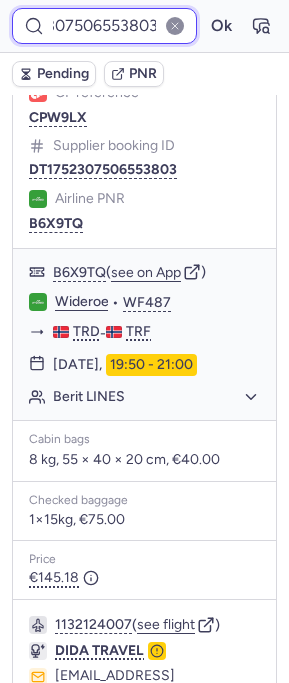 scroll, scrollTop: 288, scrollLeft: 0, axis: vertical 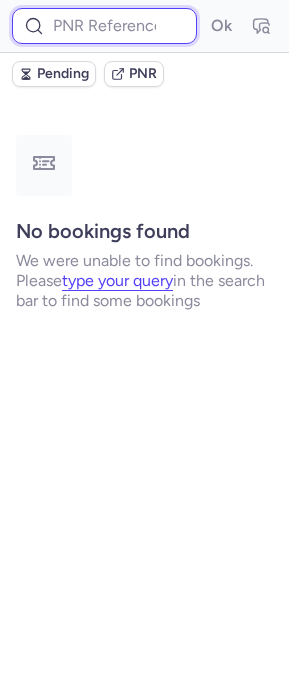 click at bounding box center [104, 26] 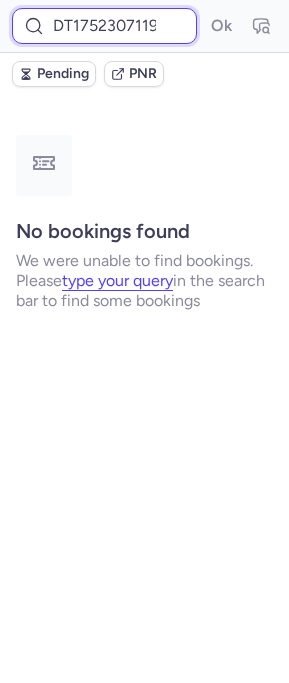 scroll, scrollTop: 0, scrollLeft: 56, axis: horizontal 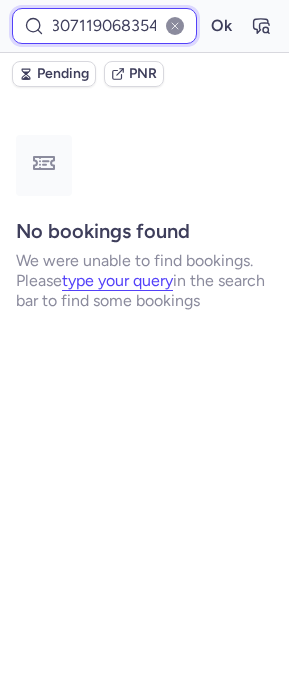 type on "DT1752307119068354" 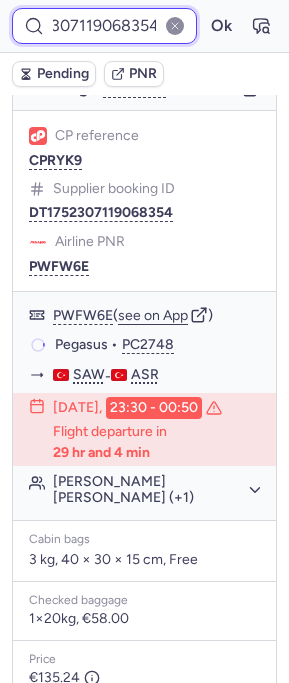 scroll, scrollTop: 416, scrollLeft: 0, axis: vertical 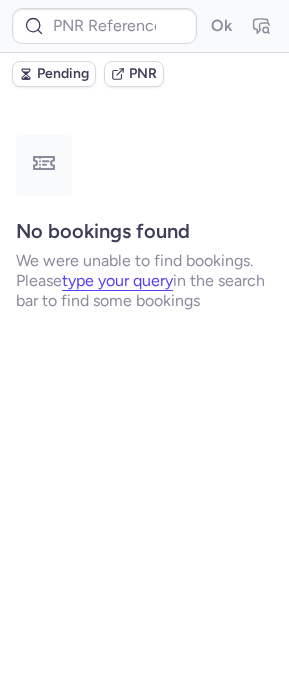 type on "CPS96S" 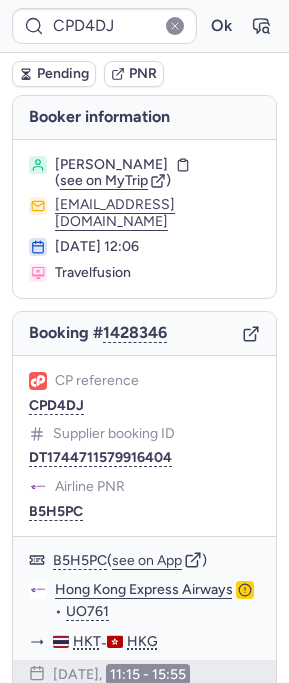 type on "CPS96S" 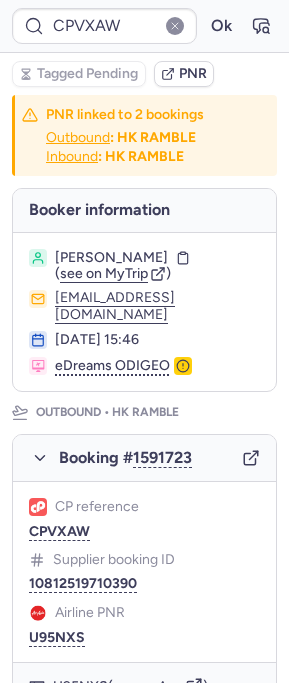type on "CPS96S" 